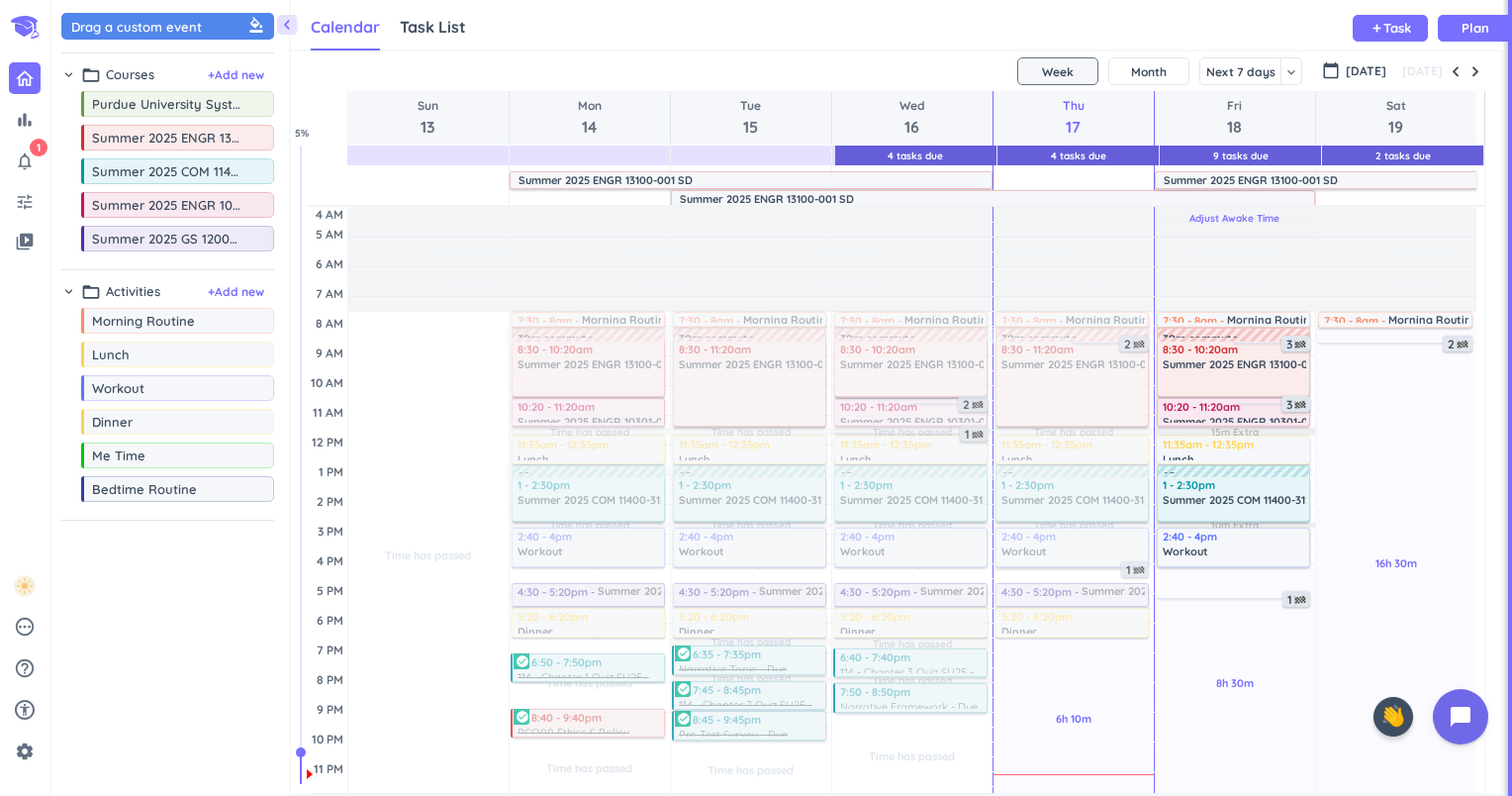 scroll, scrollTop: 0, scrollLeft: 0, axis: both 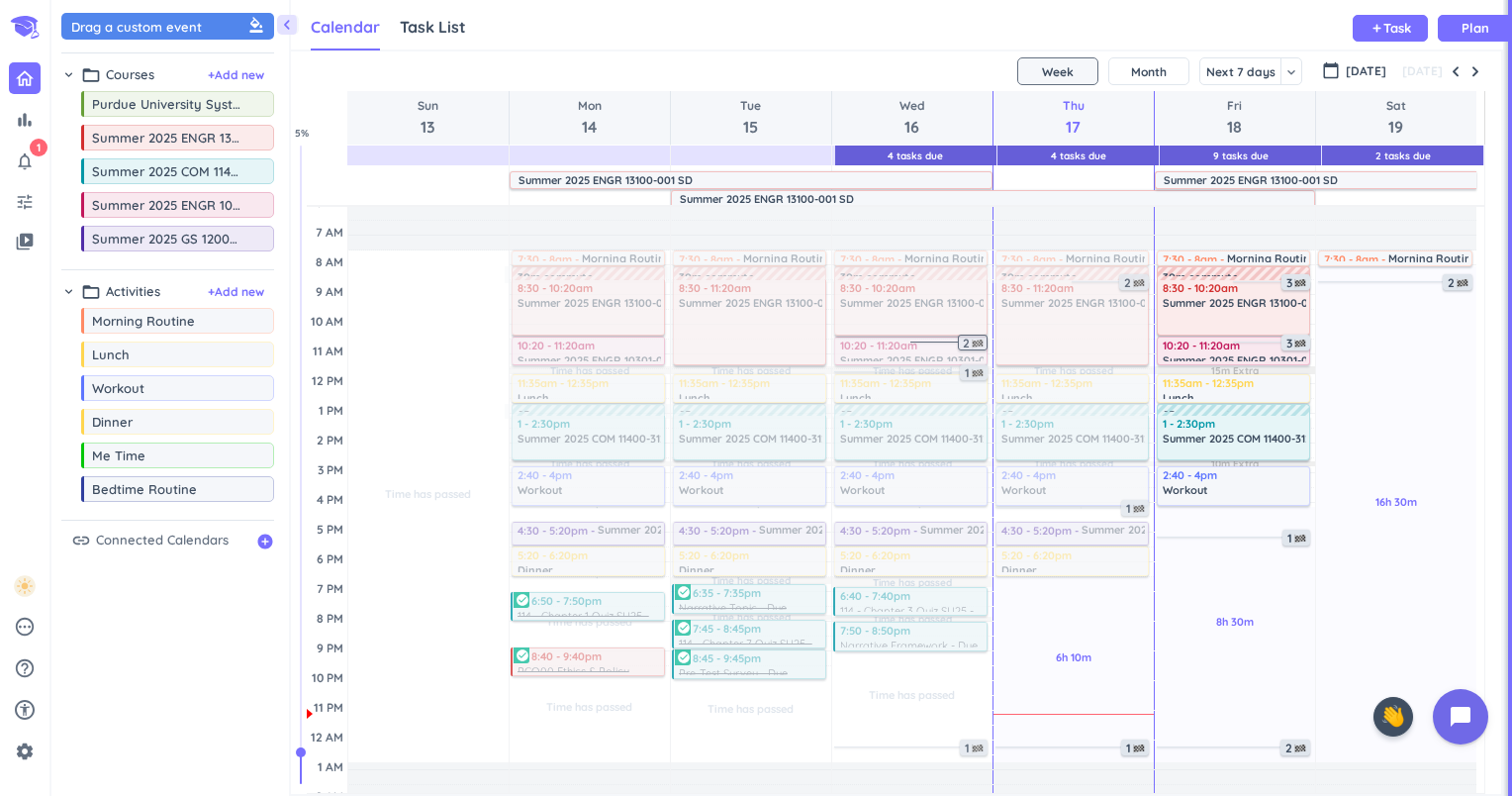 click on "2" at bounding box center [975, 344] 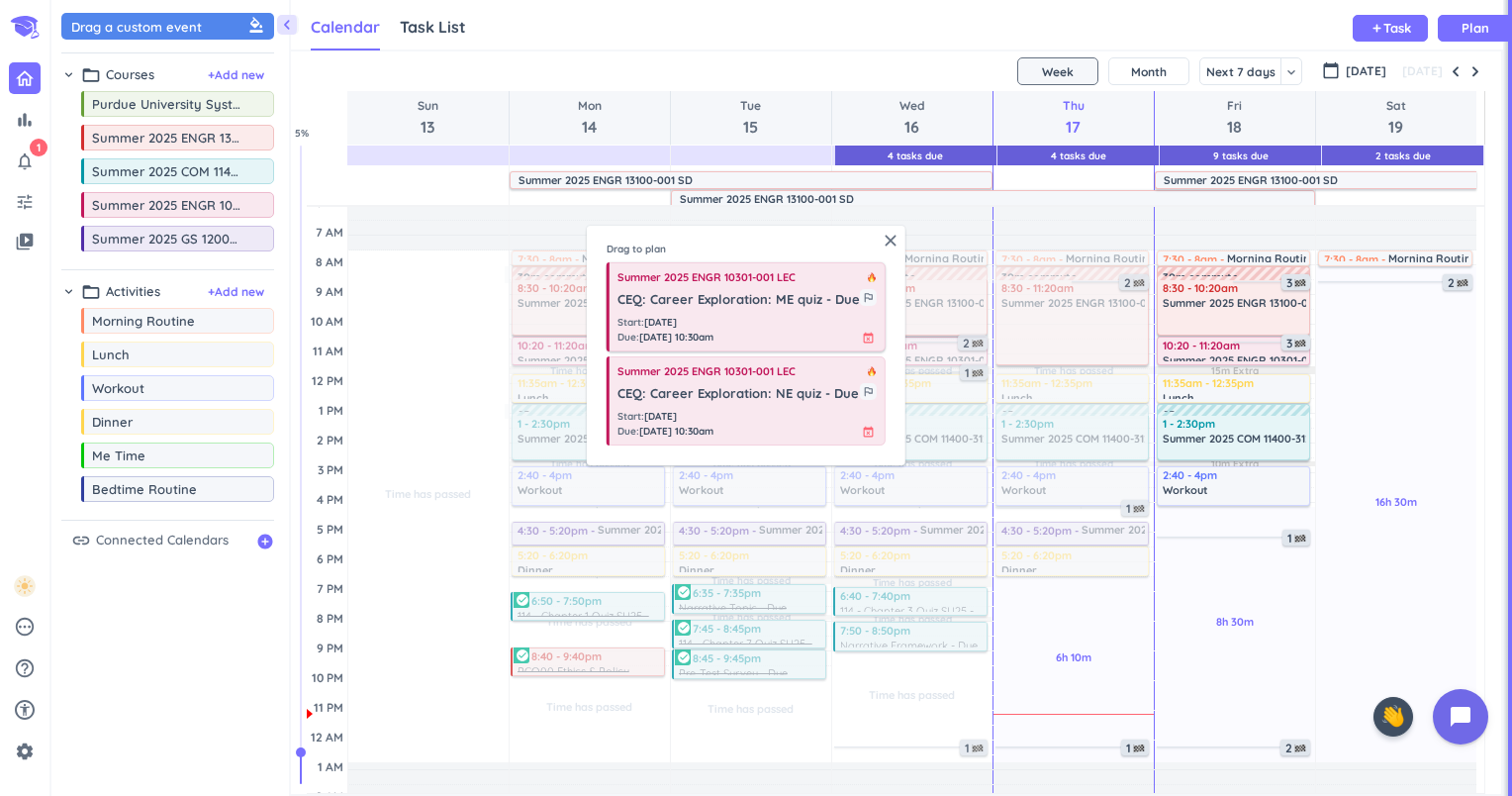 click on "Start :  [DATE] Due :  [DATE] 10:30am event_busy" at bounding box center [747, 330] 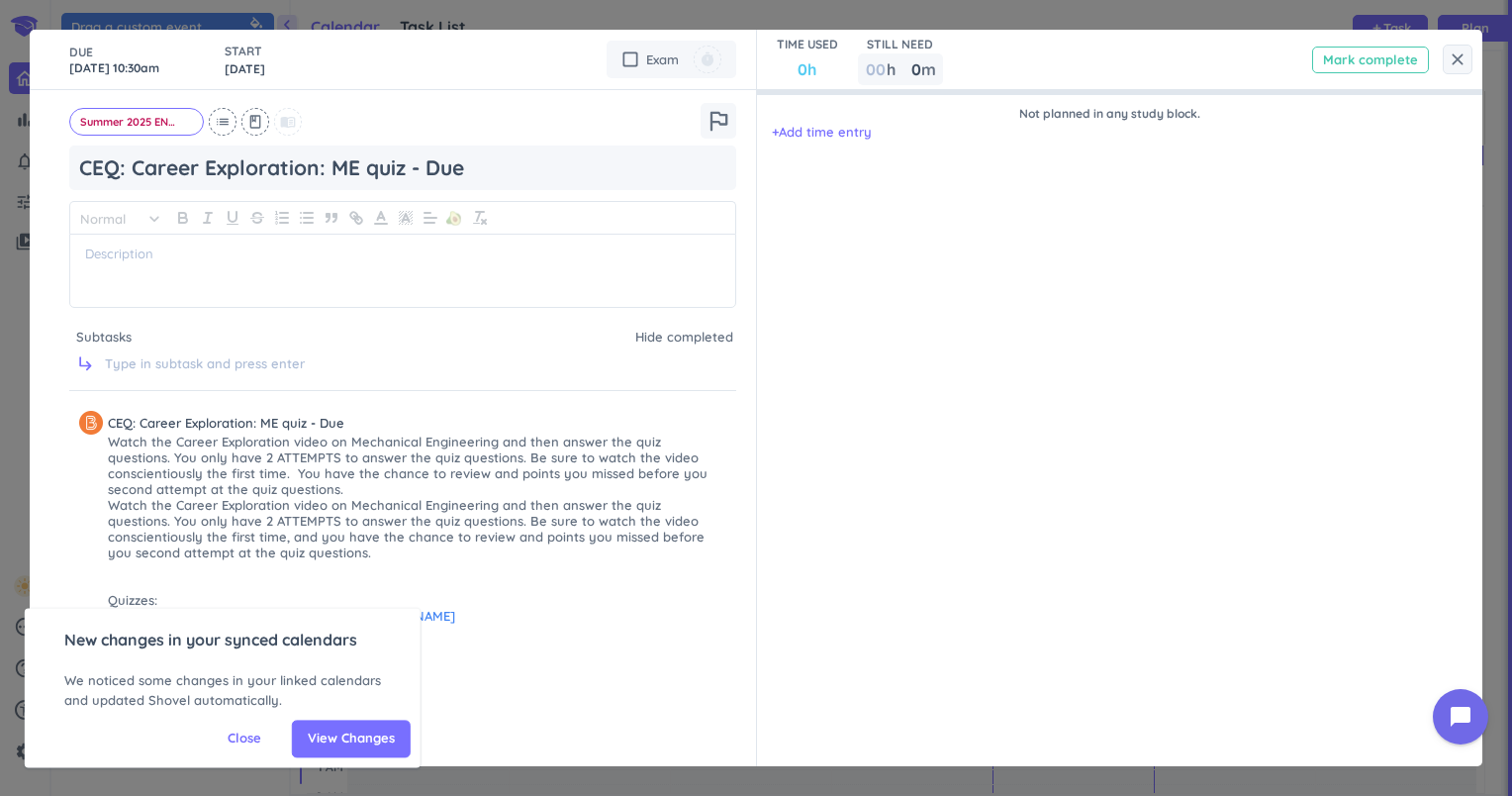 click on "Mark complete" at bounding box center [1370, 59] 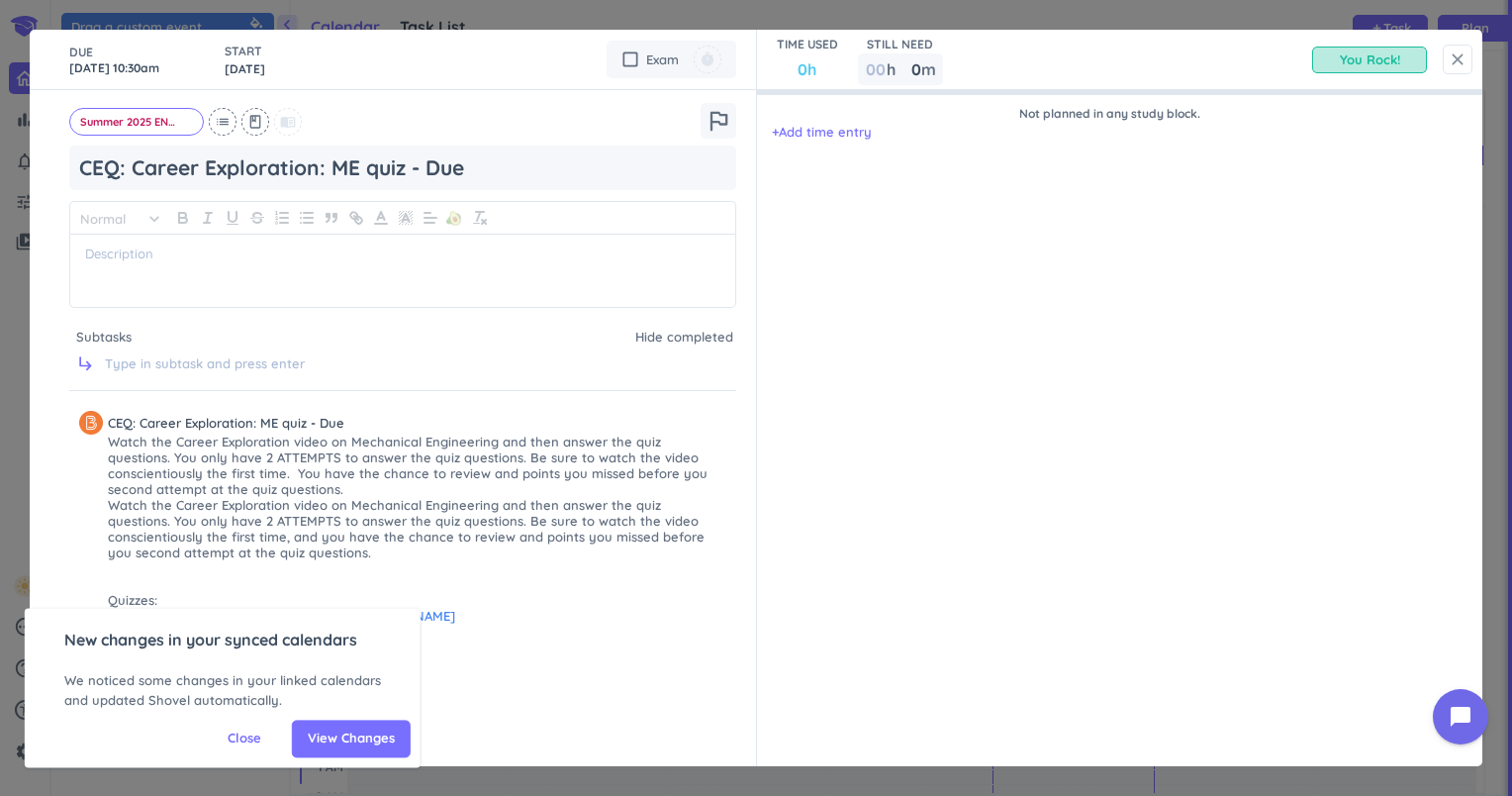 click on "close" at bounding box center (1458, 59) 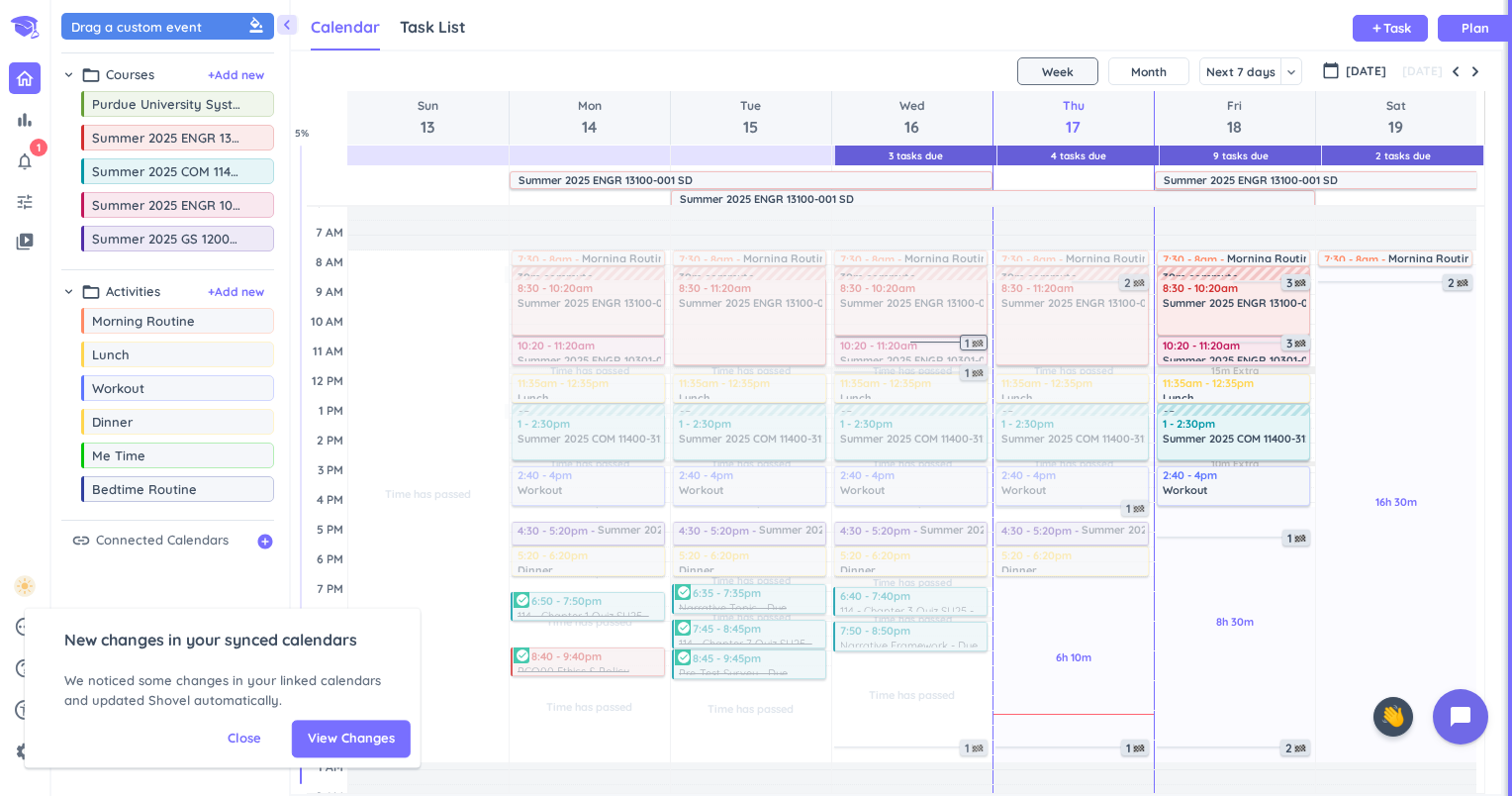 click on "1" at bounding box center [976, 344] 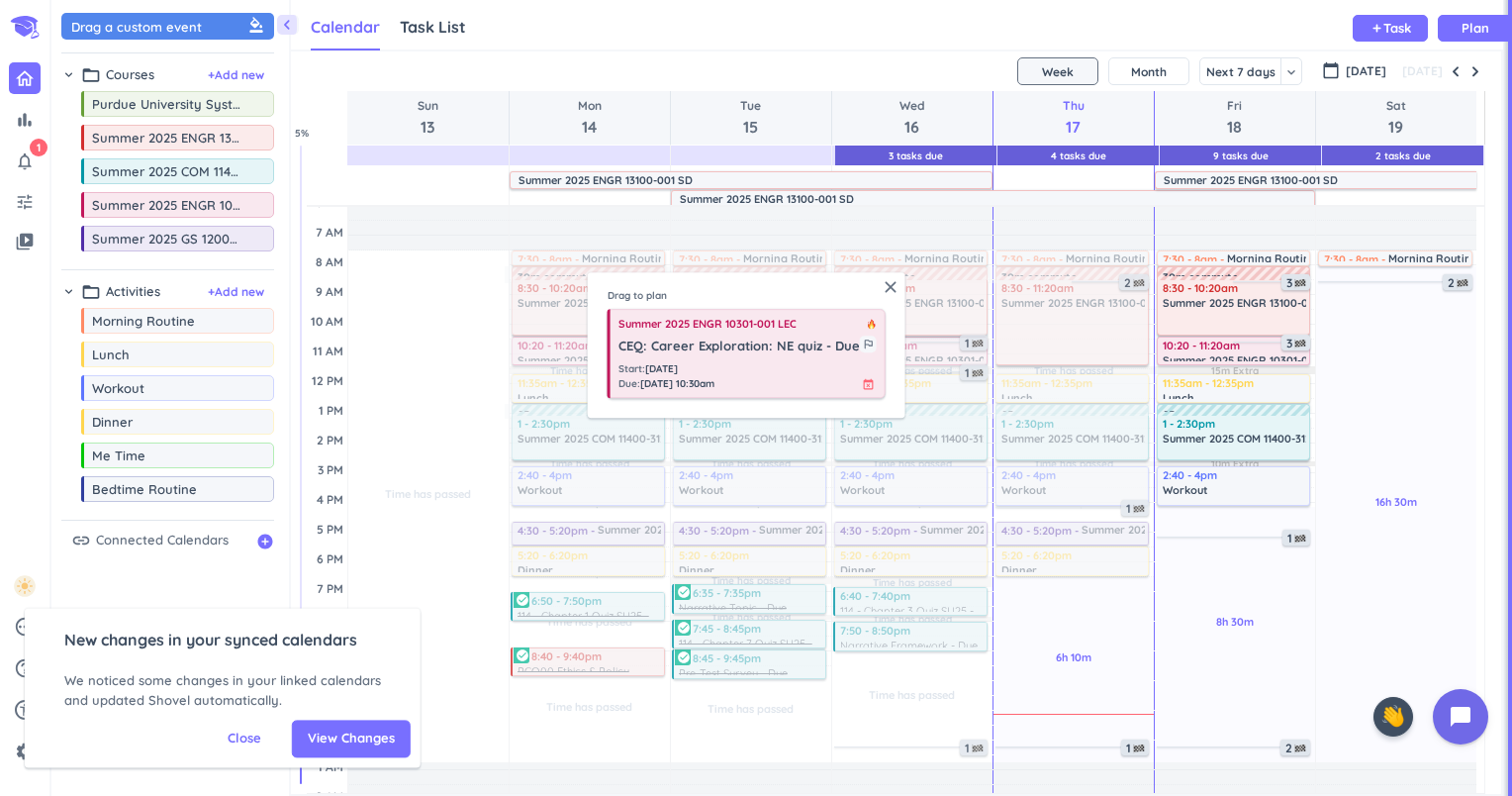 click on "Start :  [DATE] Due :  [DATE] 10:30am event_busy" at bounding box center [747, 376] 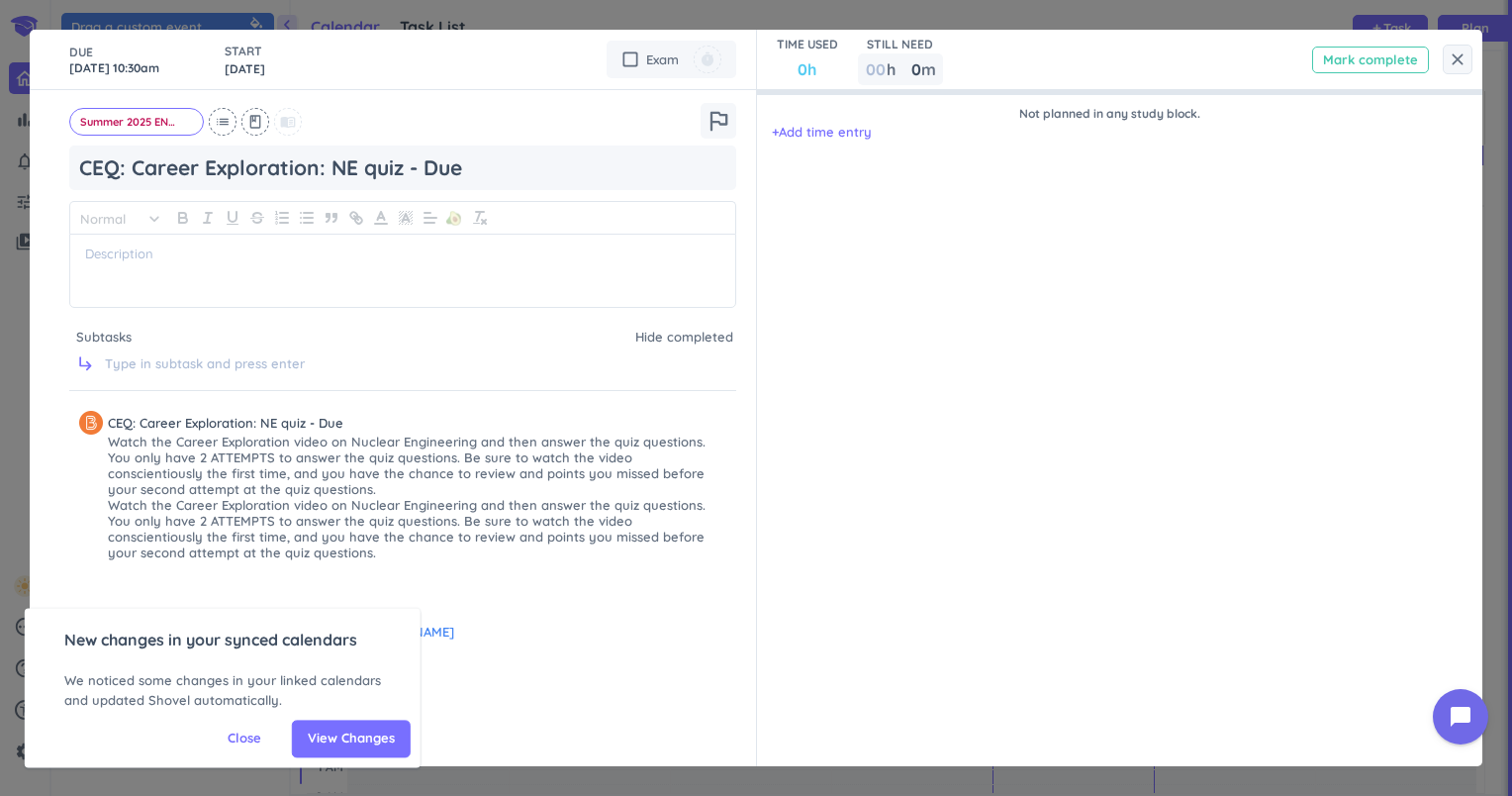 click on "Mark complete" at bounding box center (1370, 59) 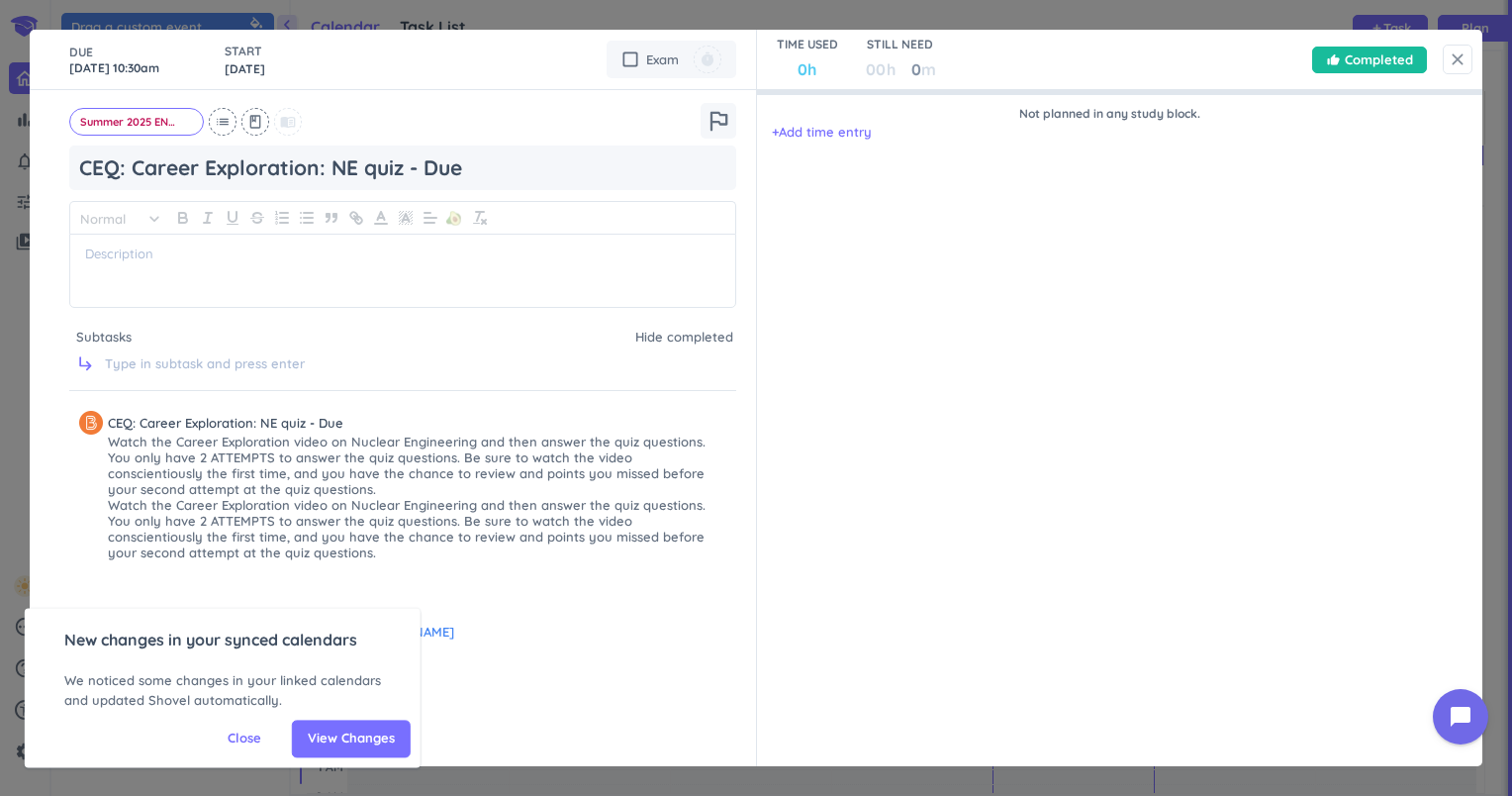 click on "close" at bounding box center (1458, 59) 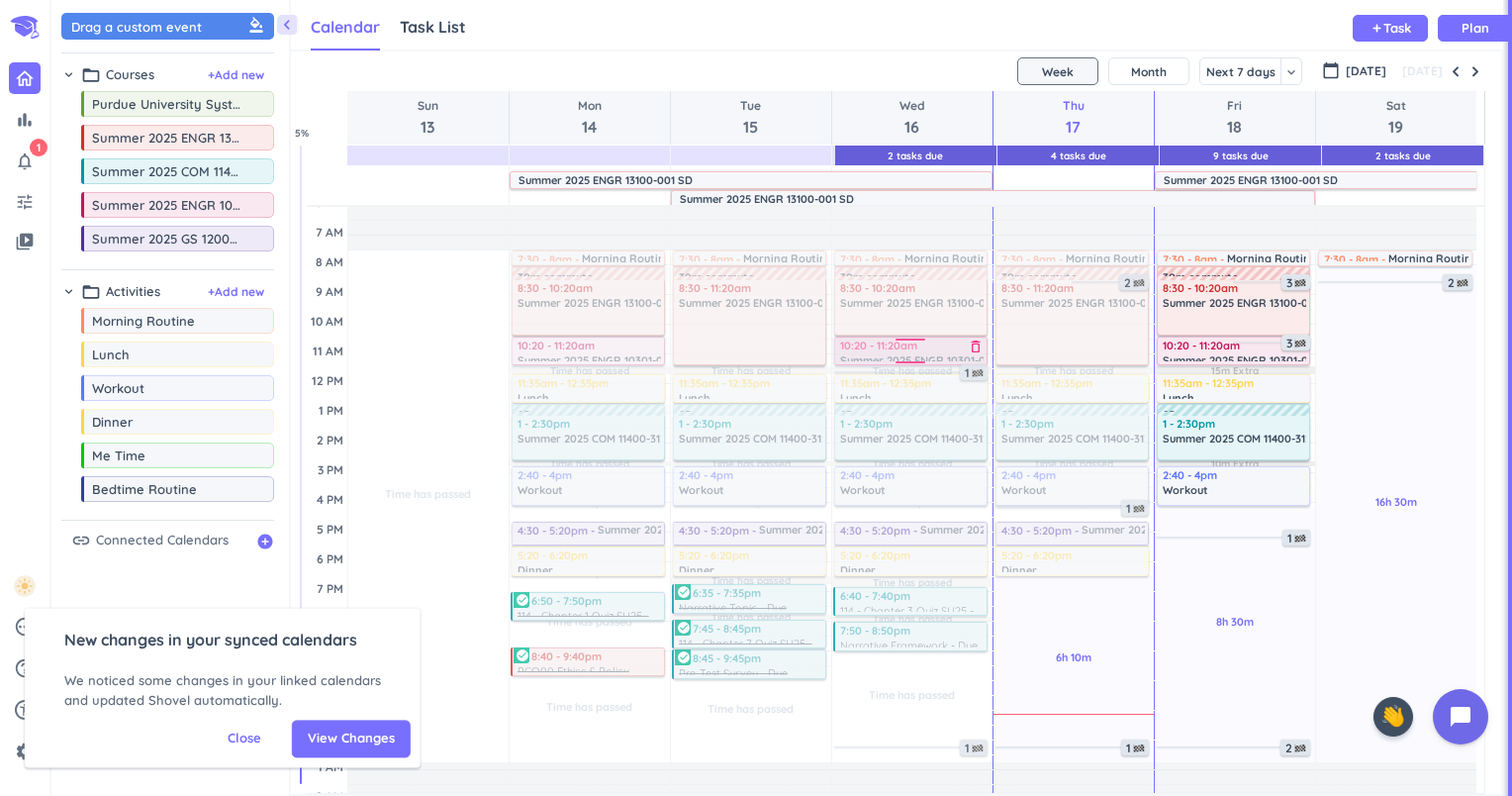 scroll, scrollTop: 135, scrollLeft: 0, axis: vertical 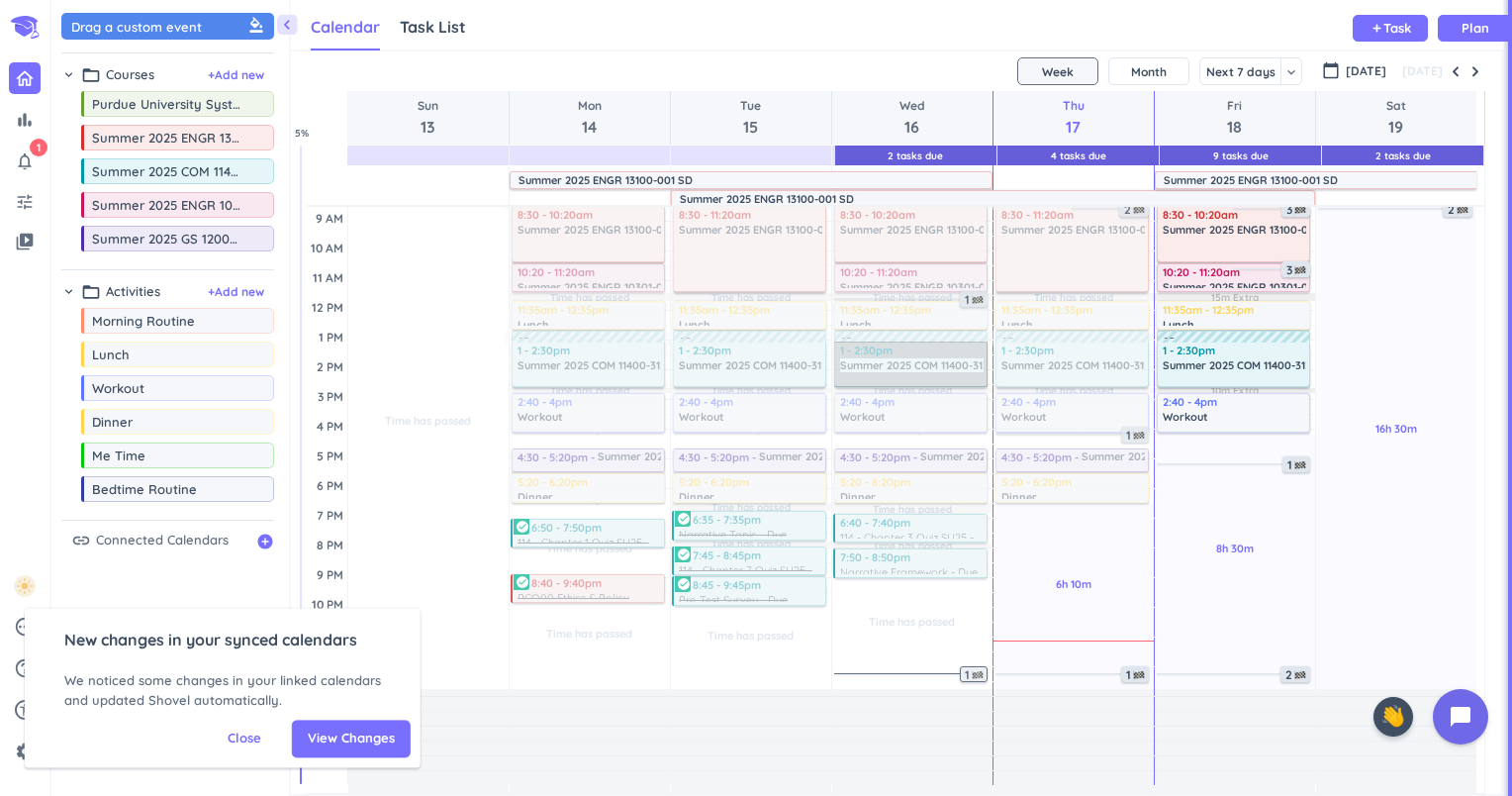 drag, startPoint x: 967, startPoint y: 348, endPoint x: 966, endPoint y: 671, distance: 323.00155 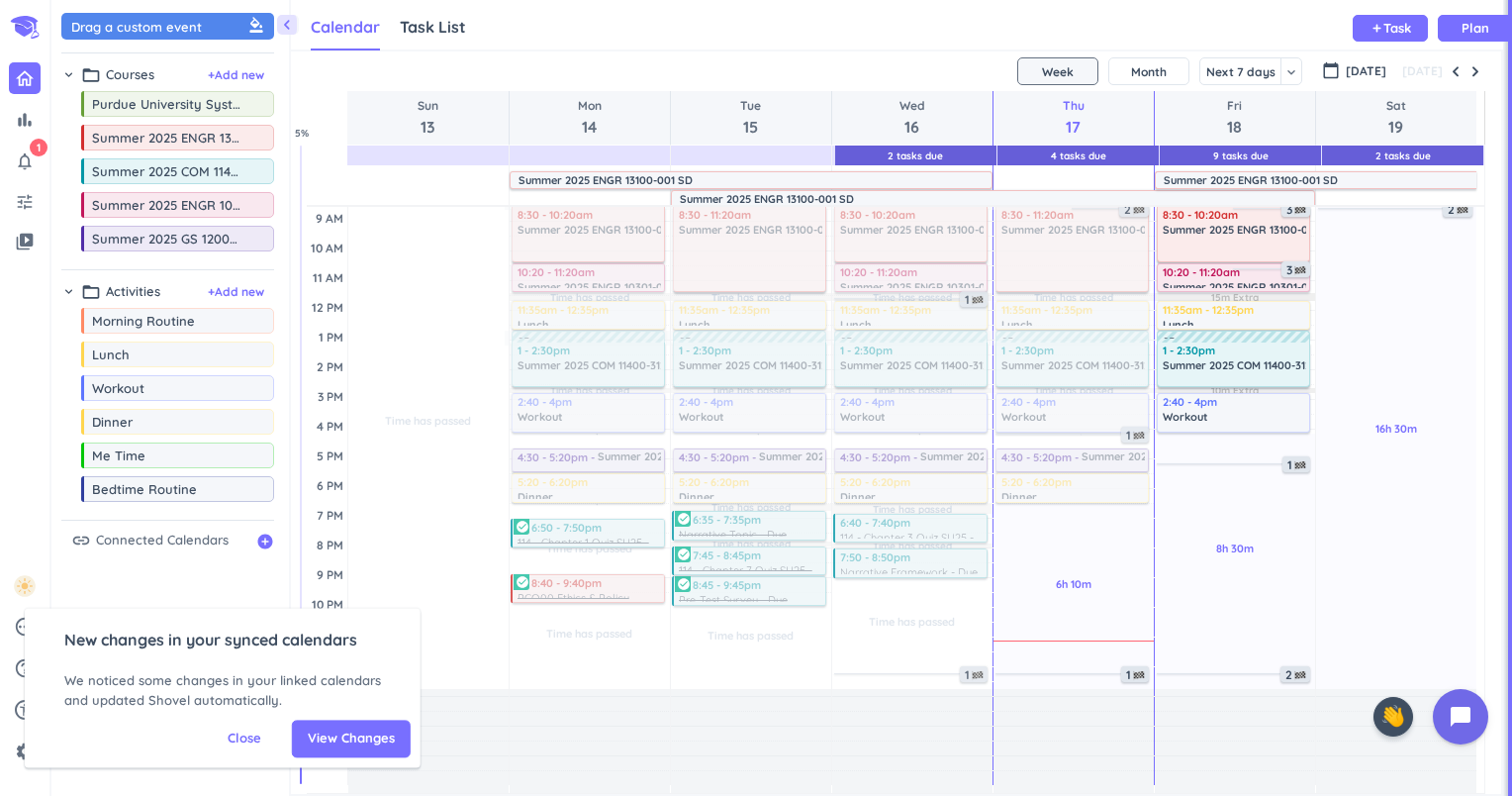 click on "1" at bounding box center (911, 677) 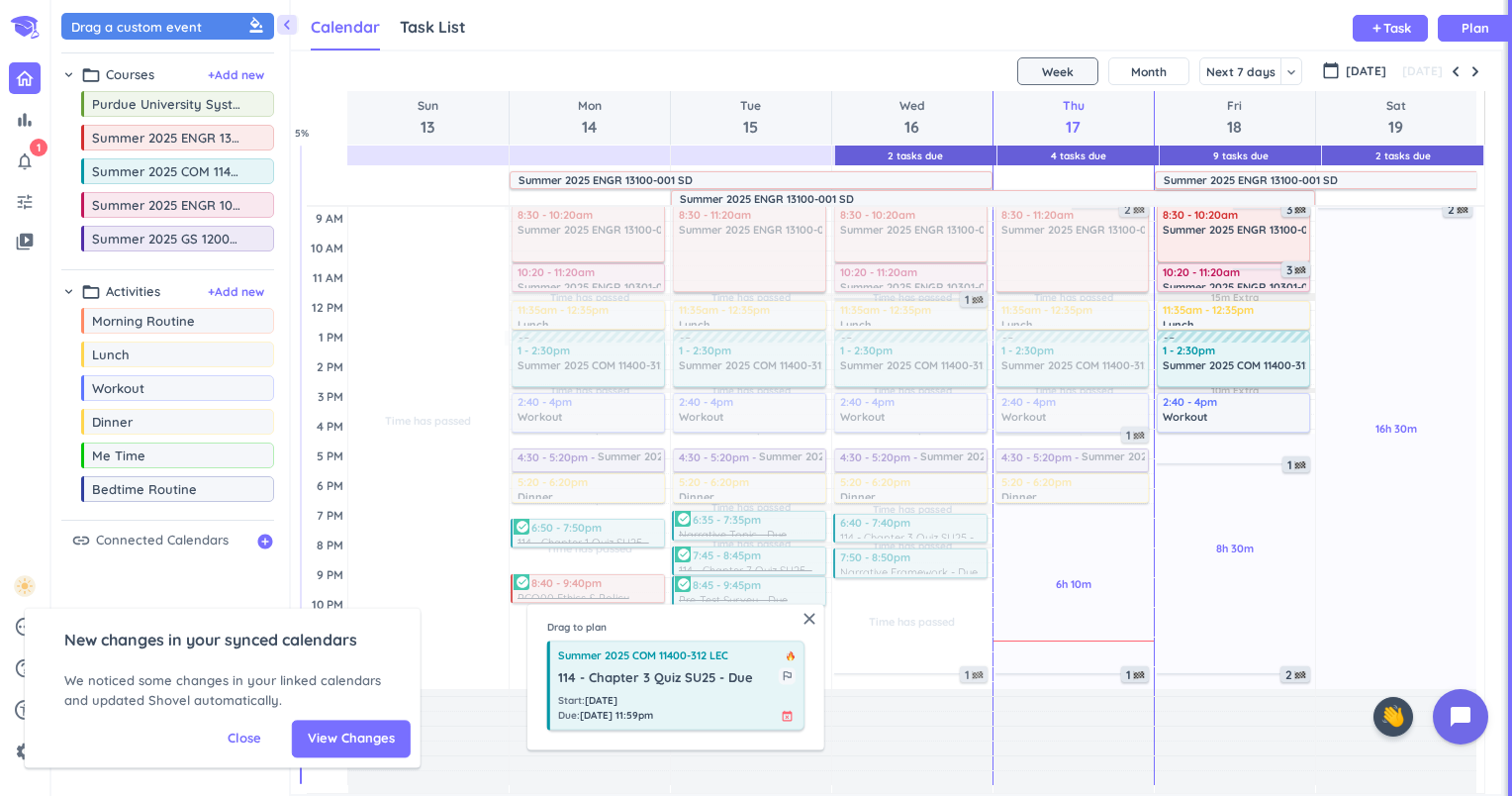 click on "Start :  [DATE] Due :  [DATE] 11:59pm event_busy" at bounding box center (677, 708) 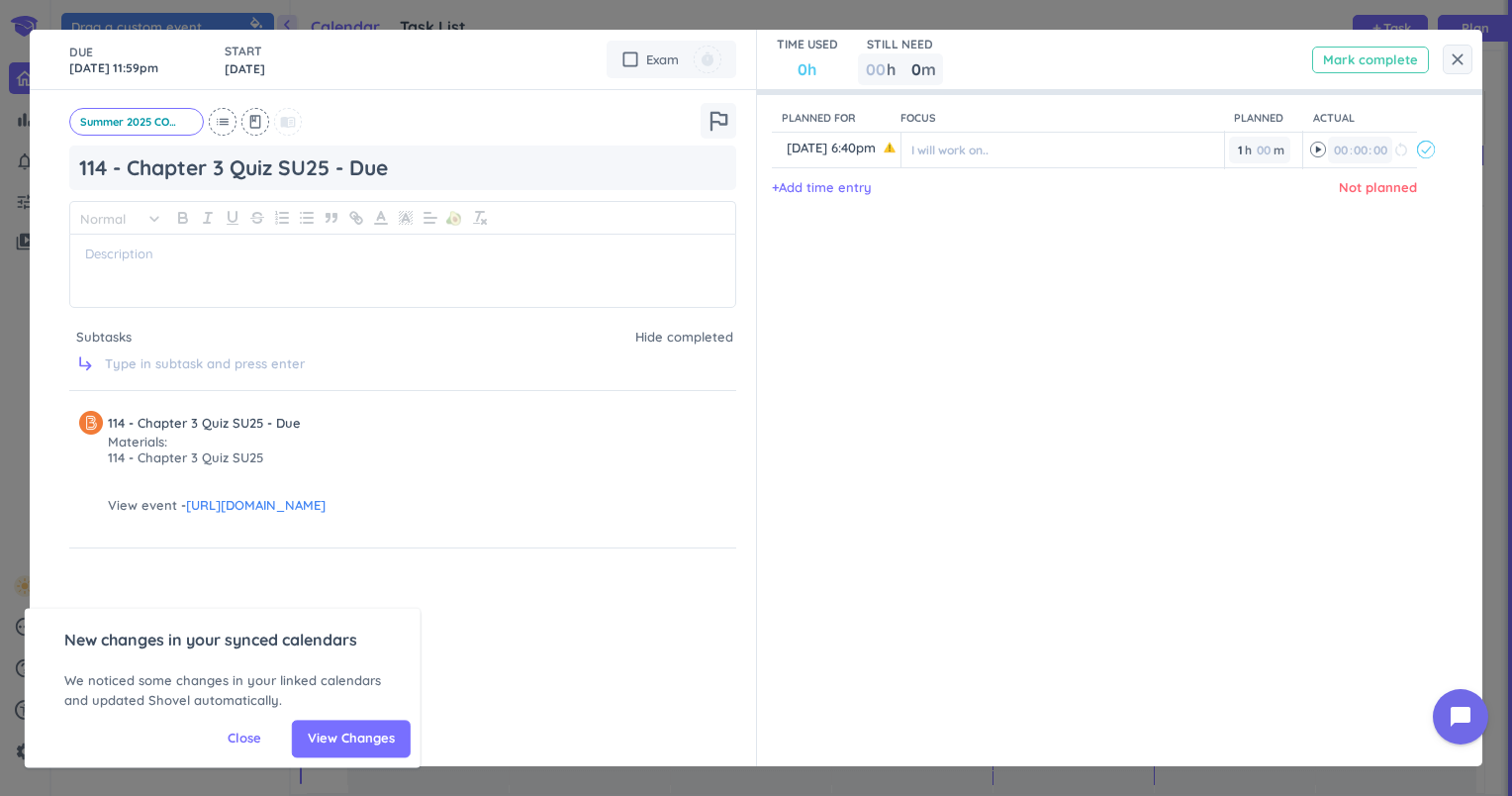 click on "Mark complete" at bounding box center [1370, 59] 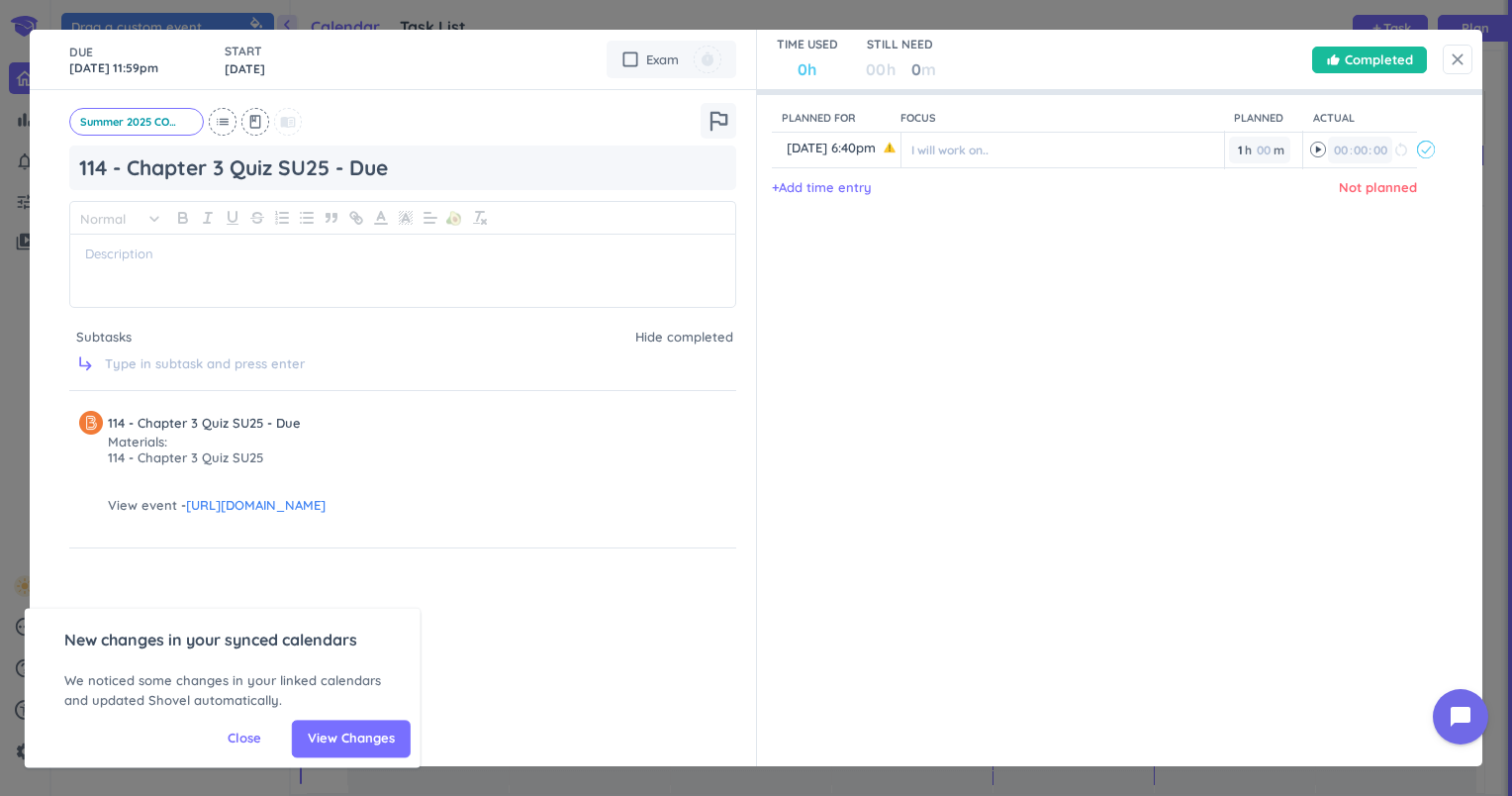 click on "close" at bounding box center (1458, 59) 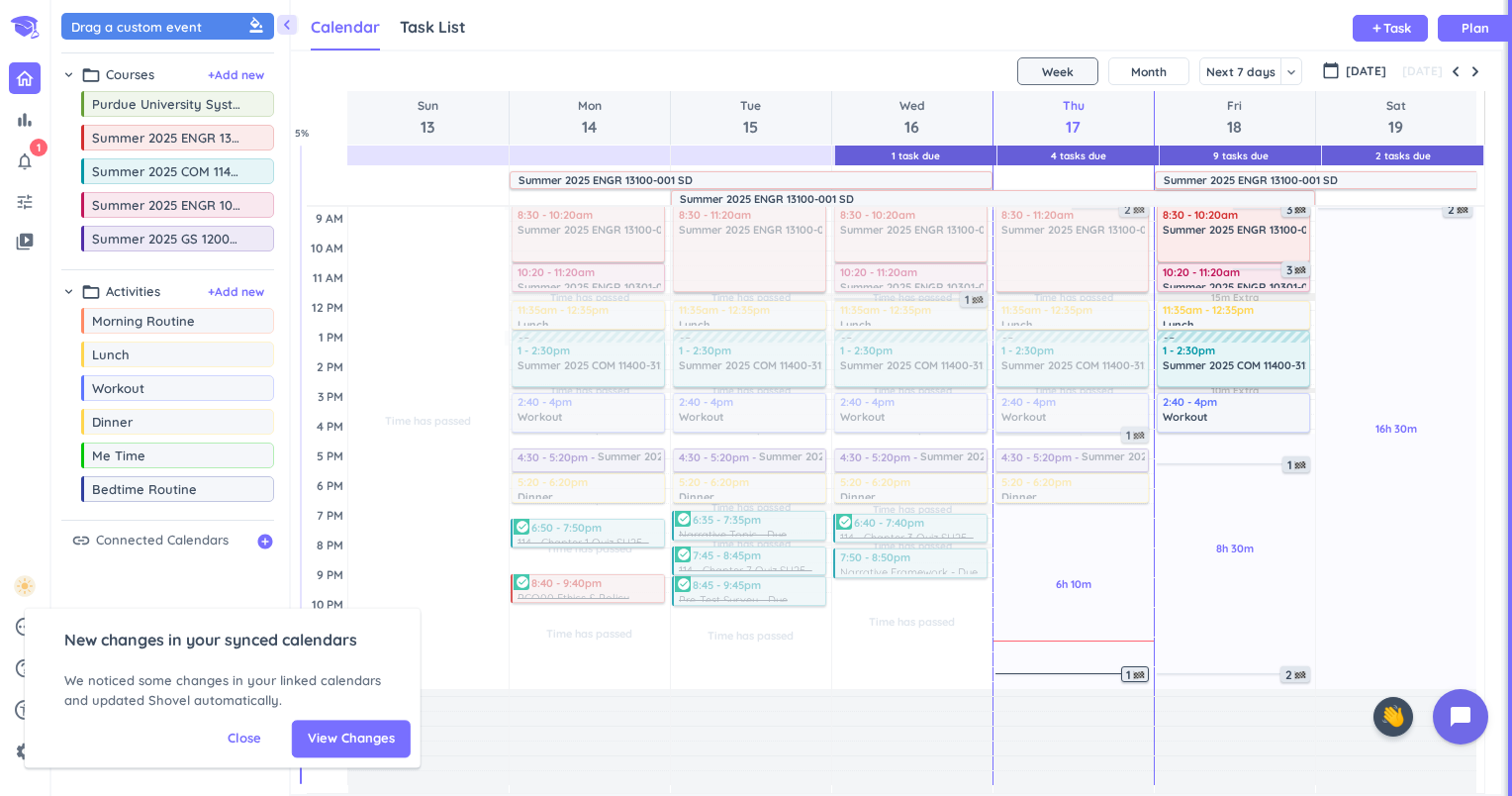 click at bounding box center [1139, 675] 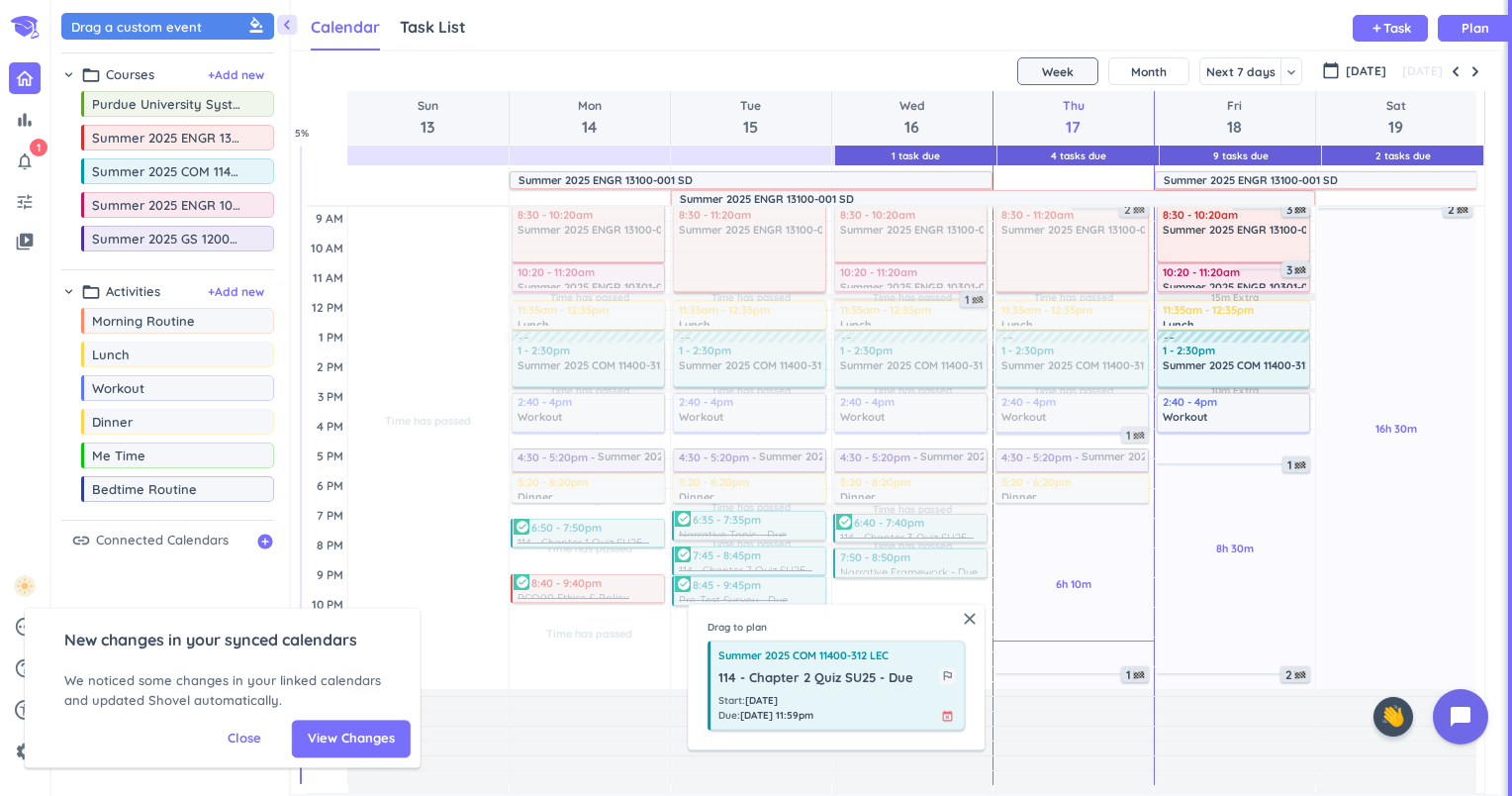 click on "Start :  [DATE] Due :  [DATE] 11:59pm event_busy" at bounding box center (837, 708) 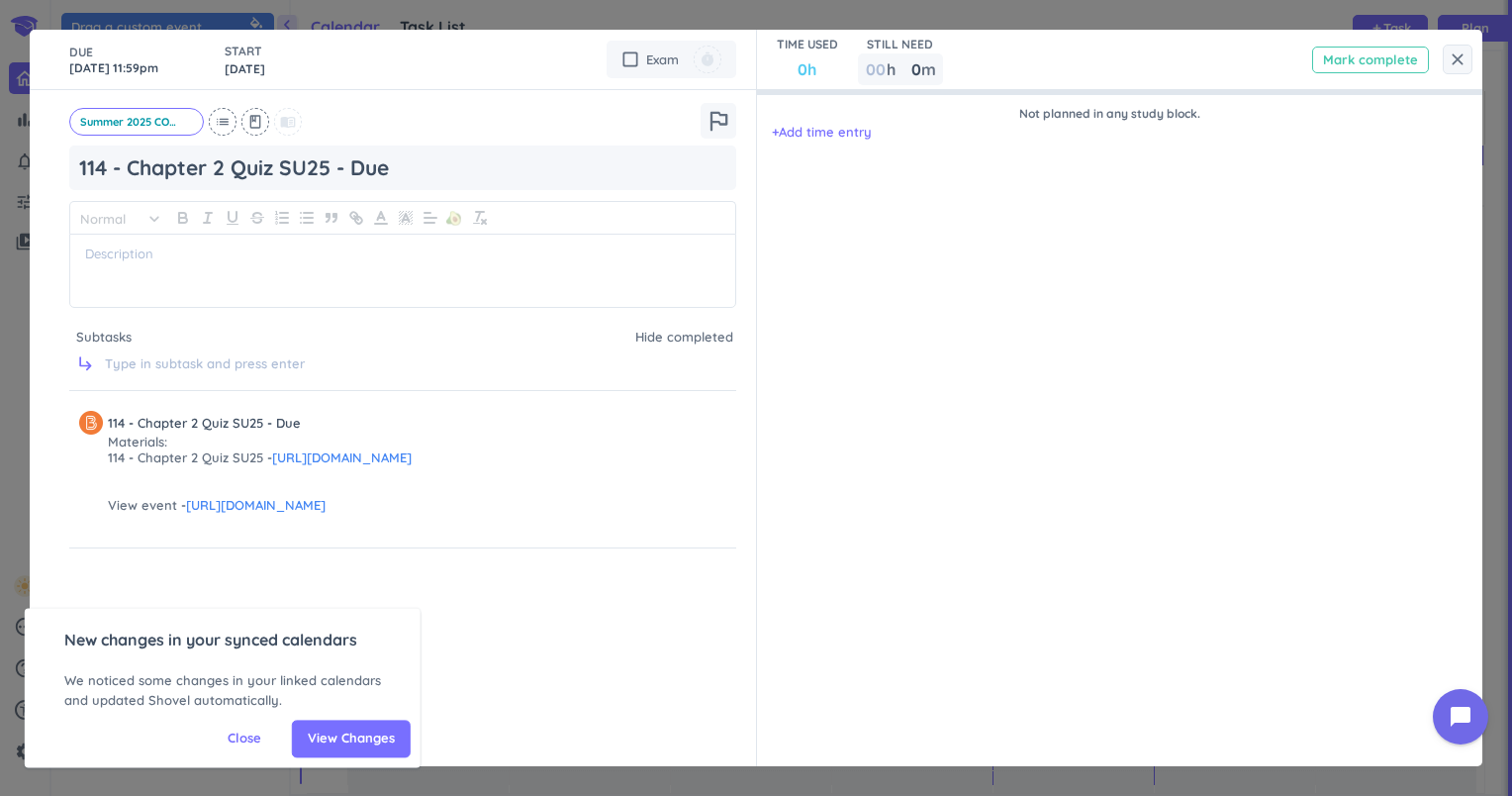 click on "Mark complete" at bounding box center [1370, 59] 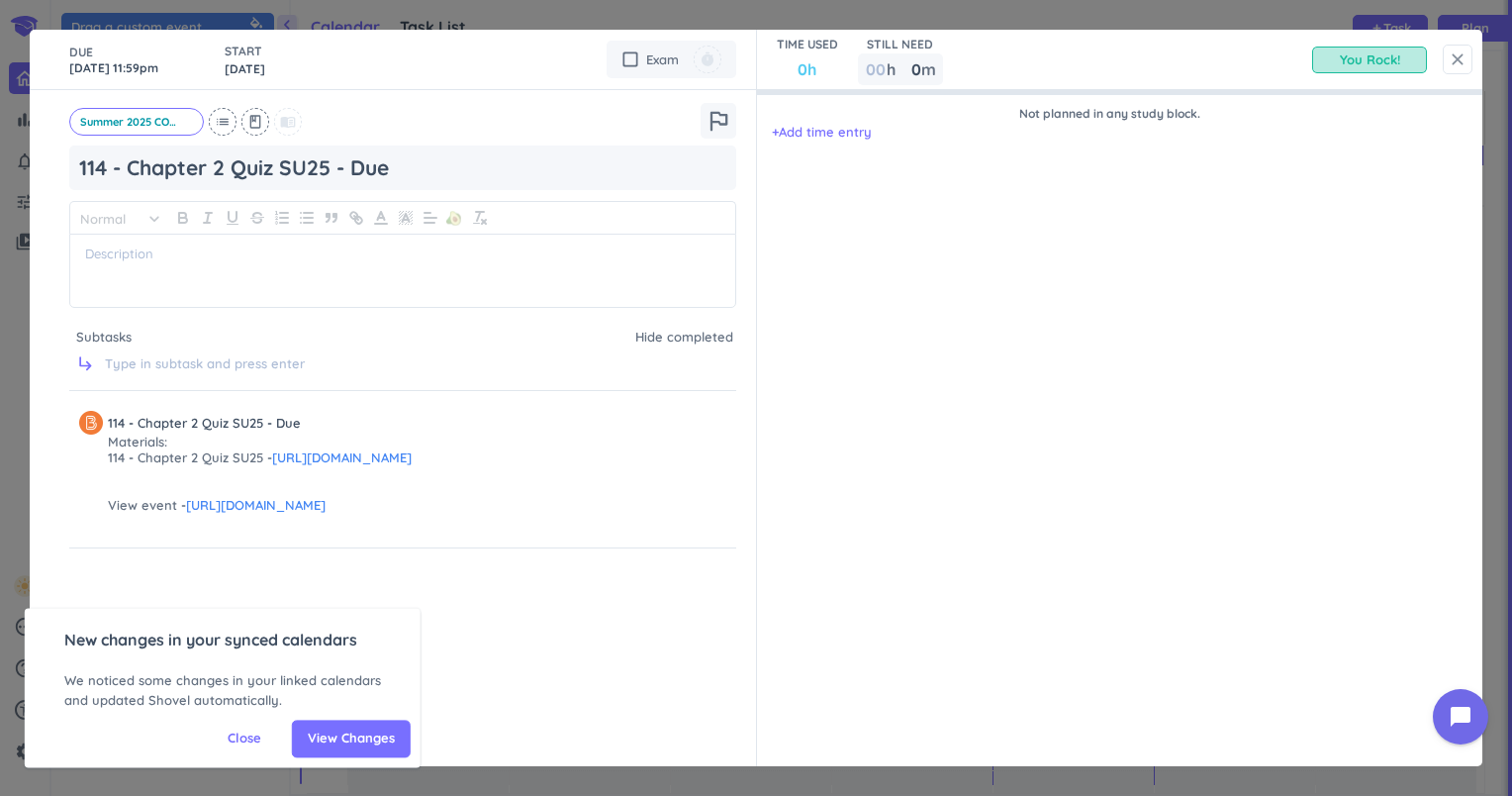click on "close" at bounding box center (1458, 59) 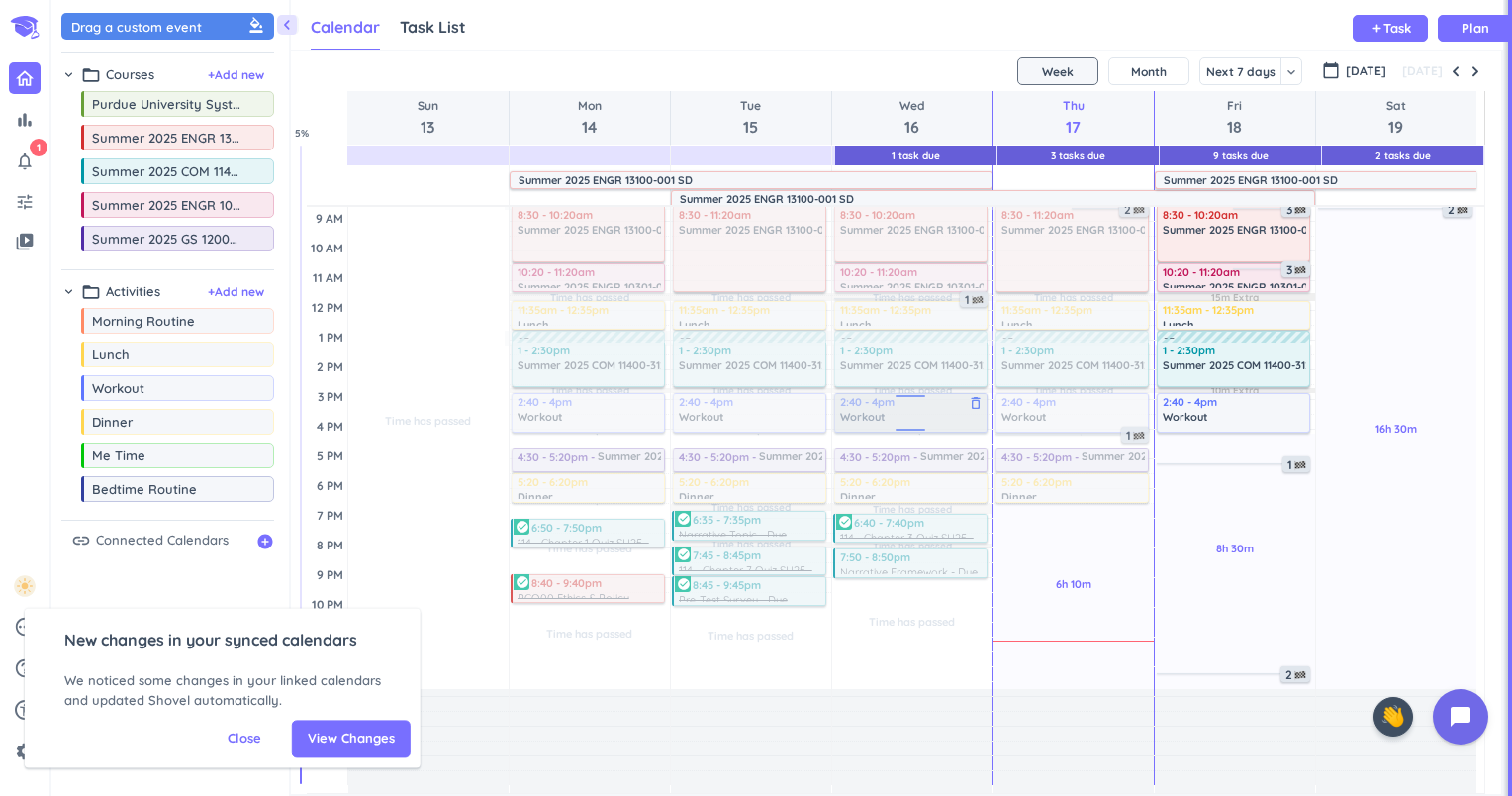scroll, scrollTop: 79, scrollLeft: 0, axis: vertical 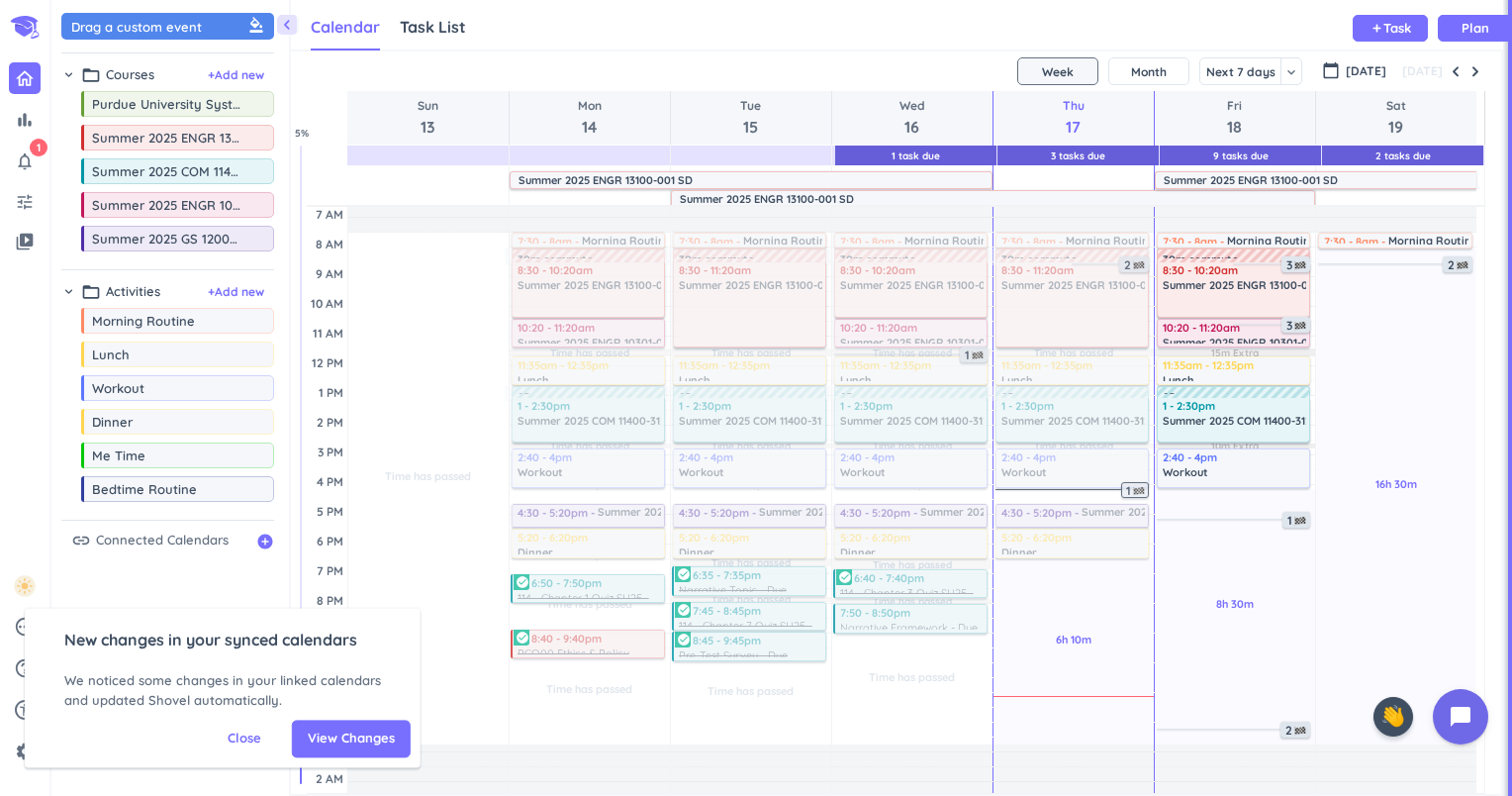 click at bounding box center [1139, 491] 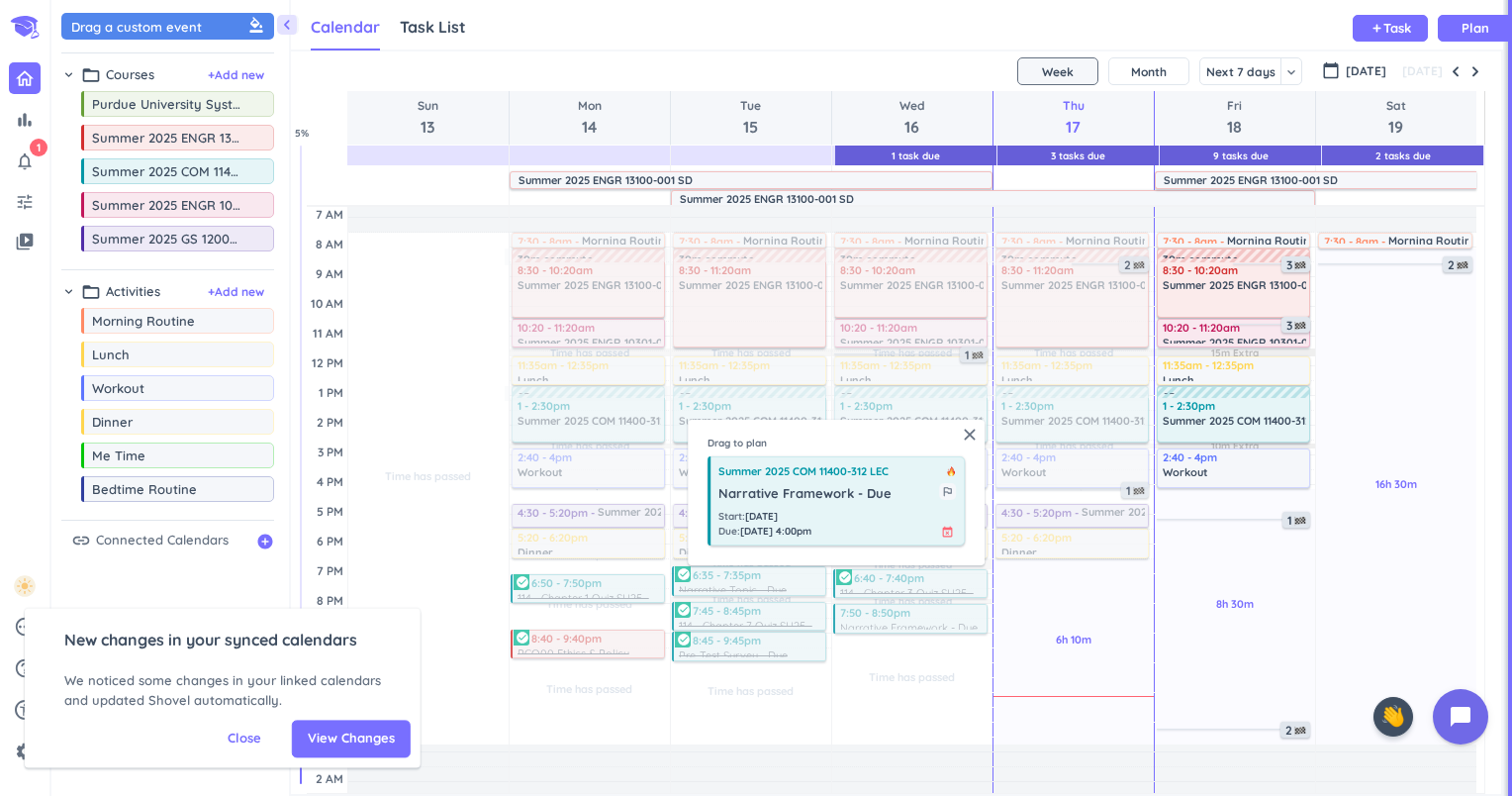 click on "Start :  [DATE] Due :  [DATE] 4:00pm event_busy" at bounding box center (837, 524) 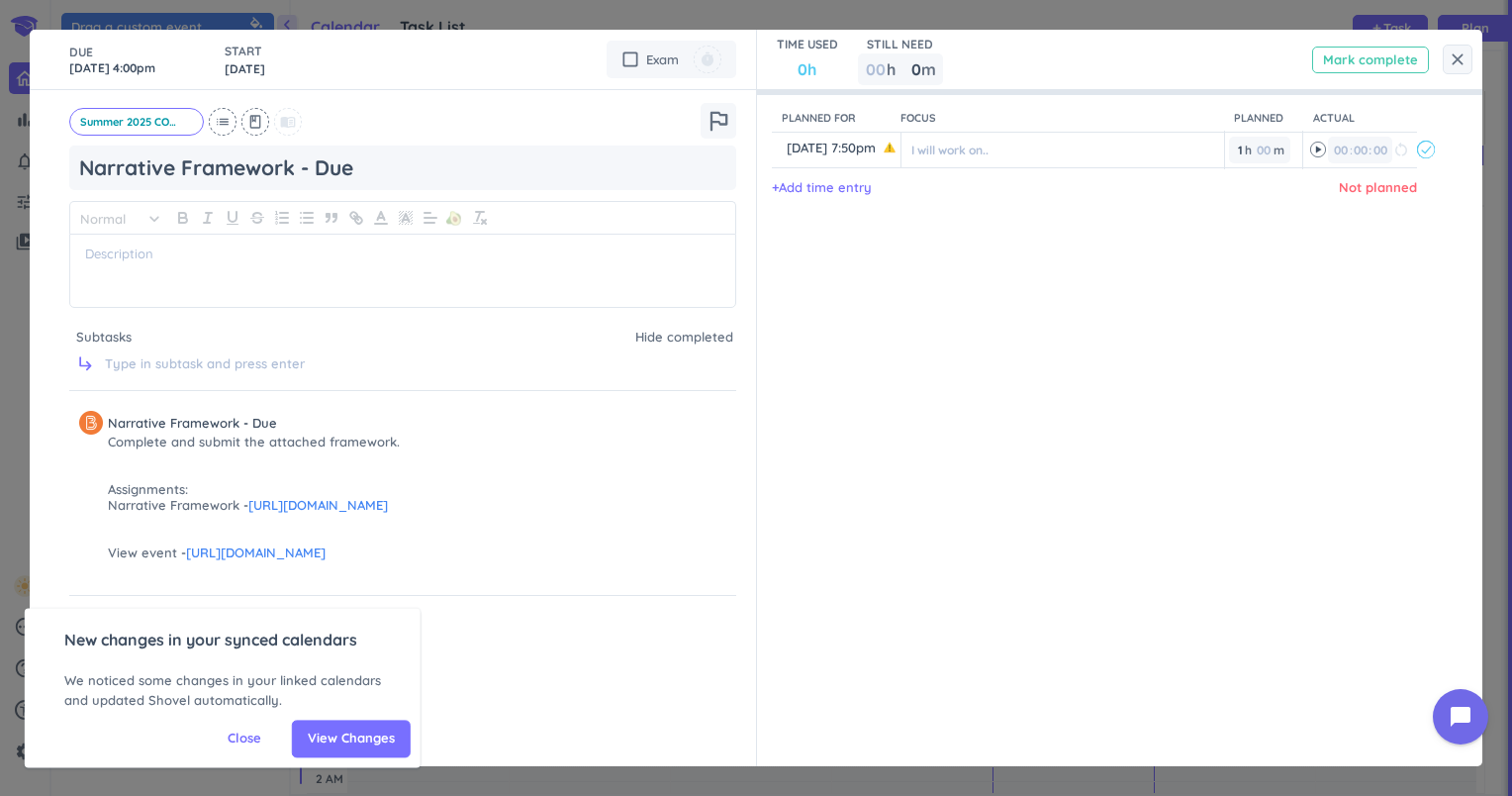 click on "Mark complete" at bounding box center [1370, 59] 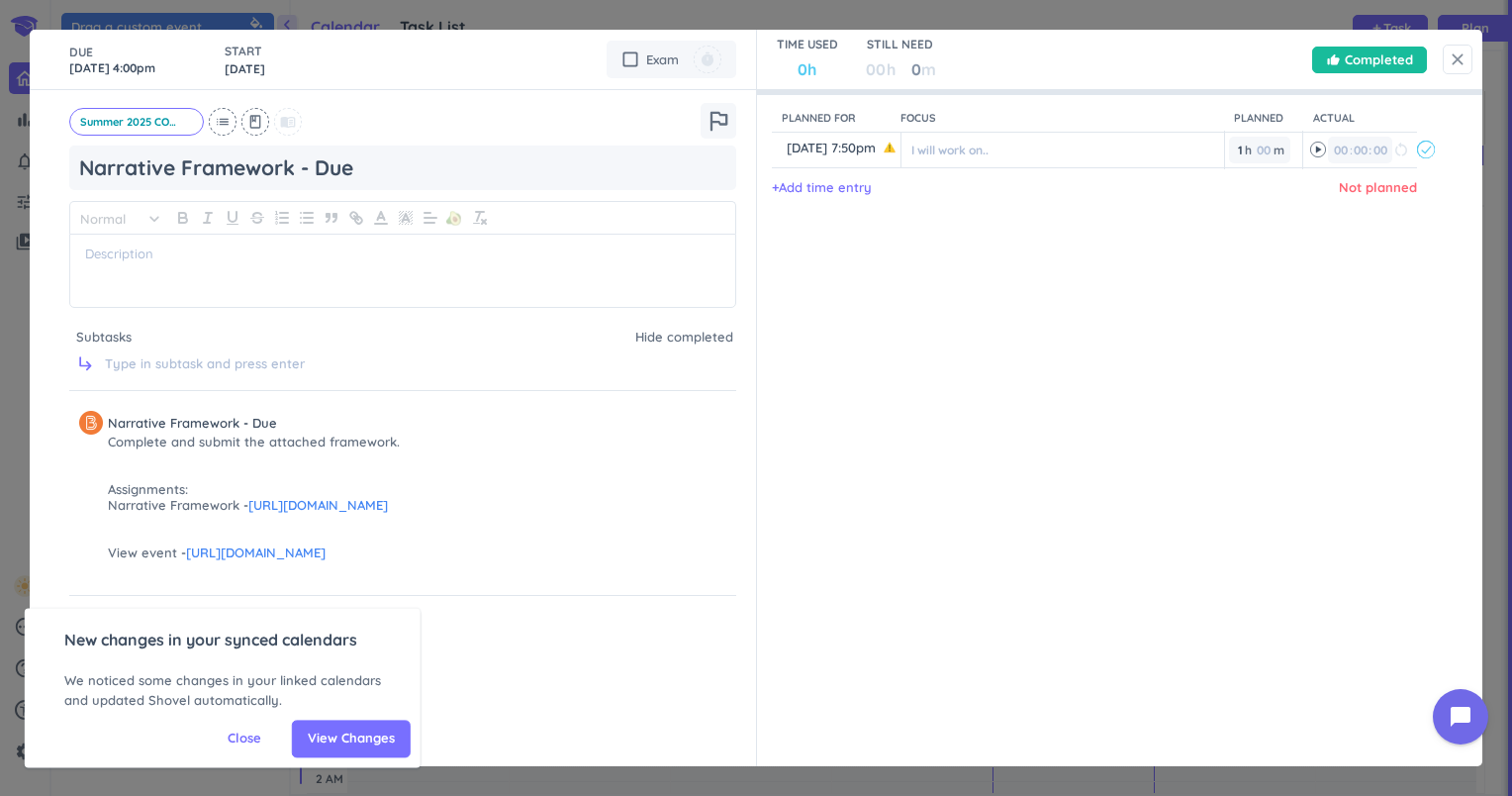 click on "close" at bounding box center [1458, 59] 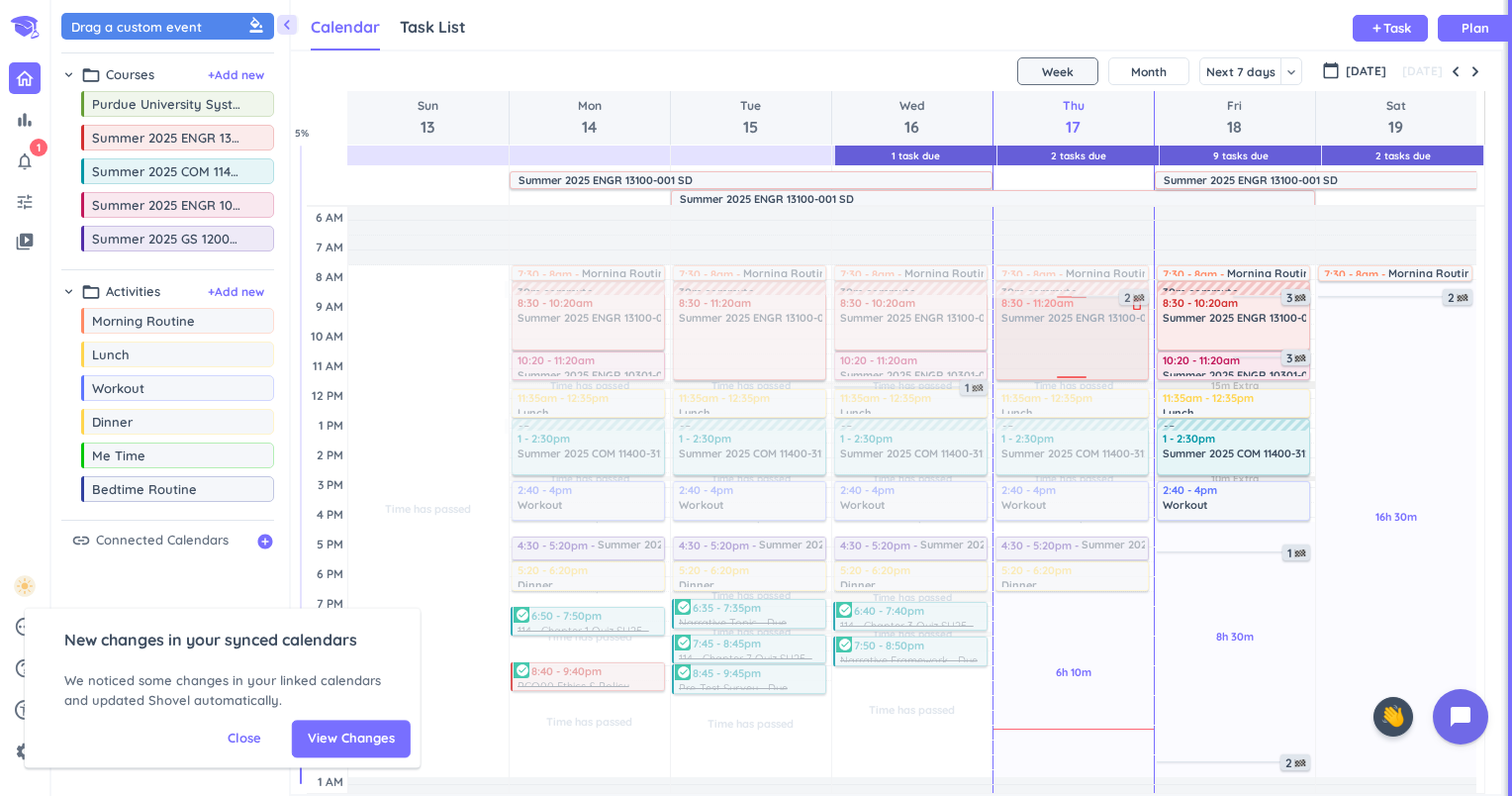 scroll, scrollTop: 45, scrollLeft: 0, axis: vertical 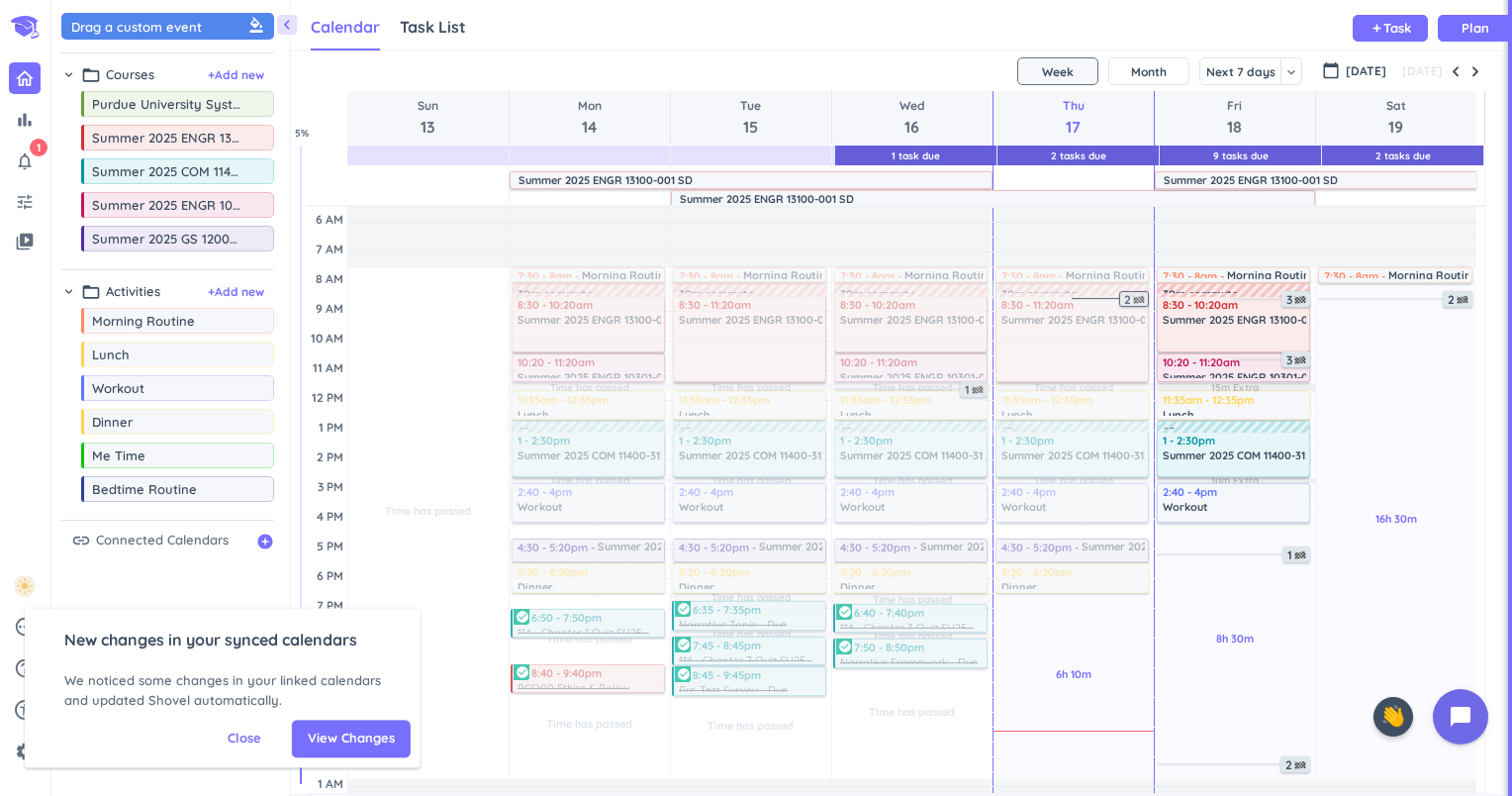 click on "2" at bounding box center (1136, 300) 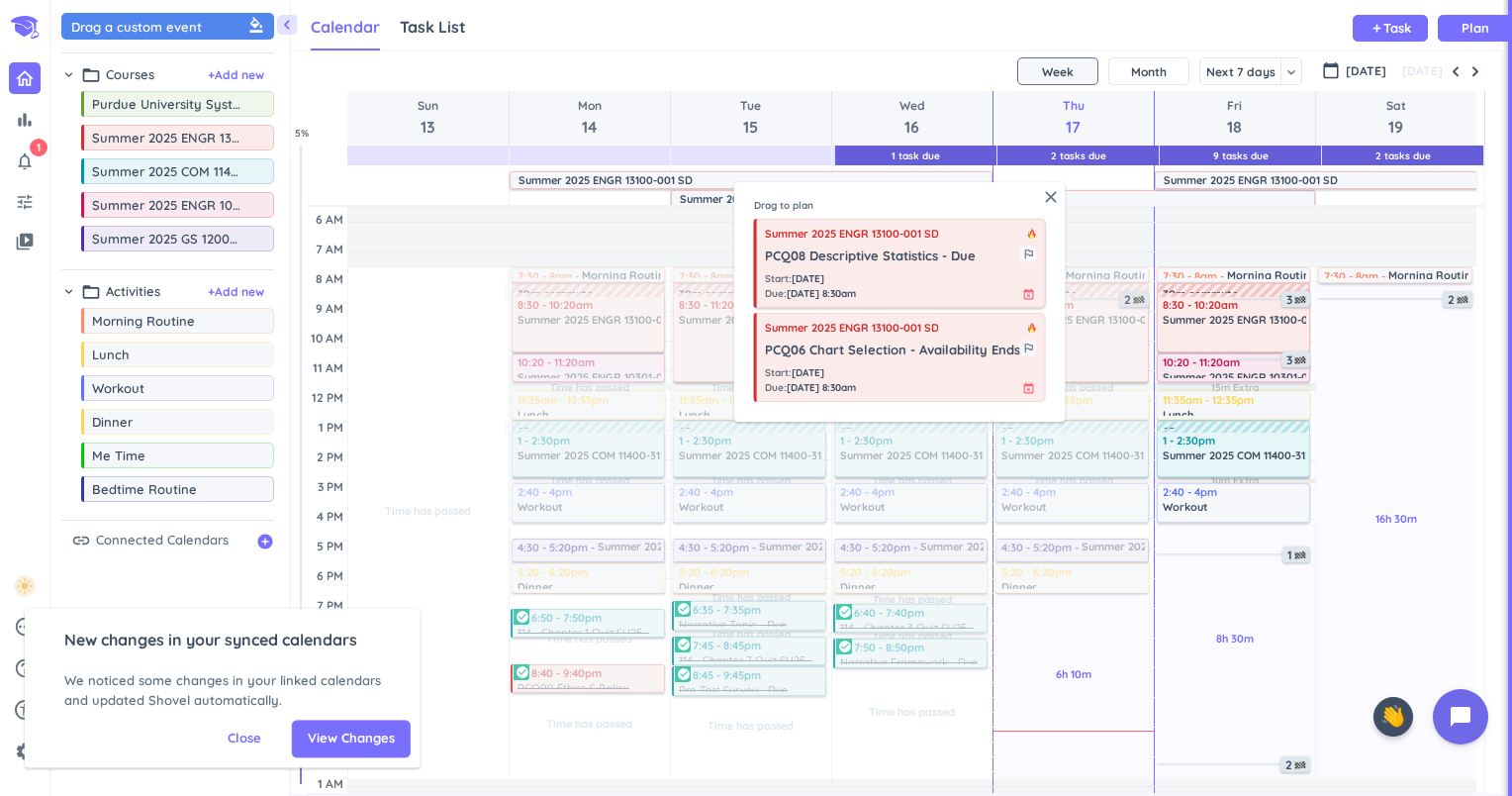 click on "Start :  [DATE] Due :  [DATE] 8:30am event_busy" at bounding box center [900, 286] 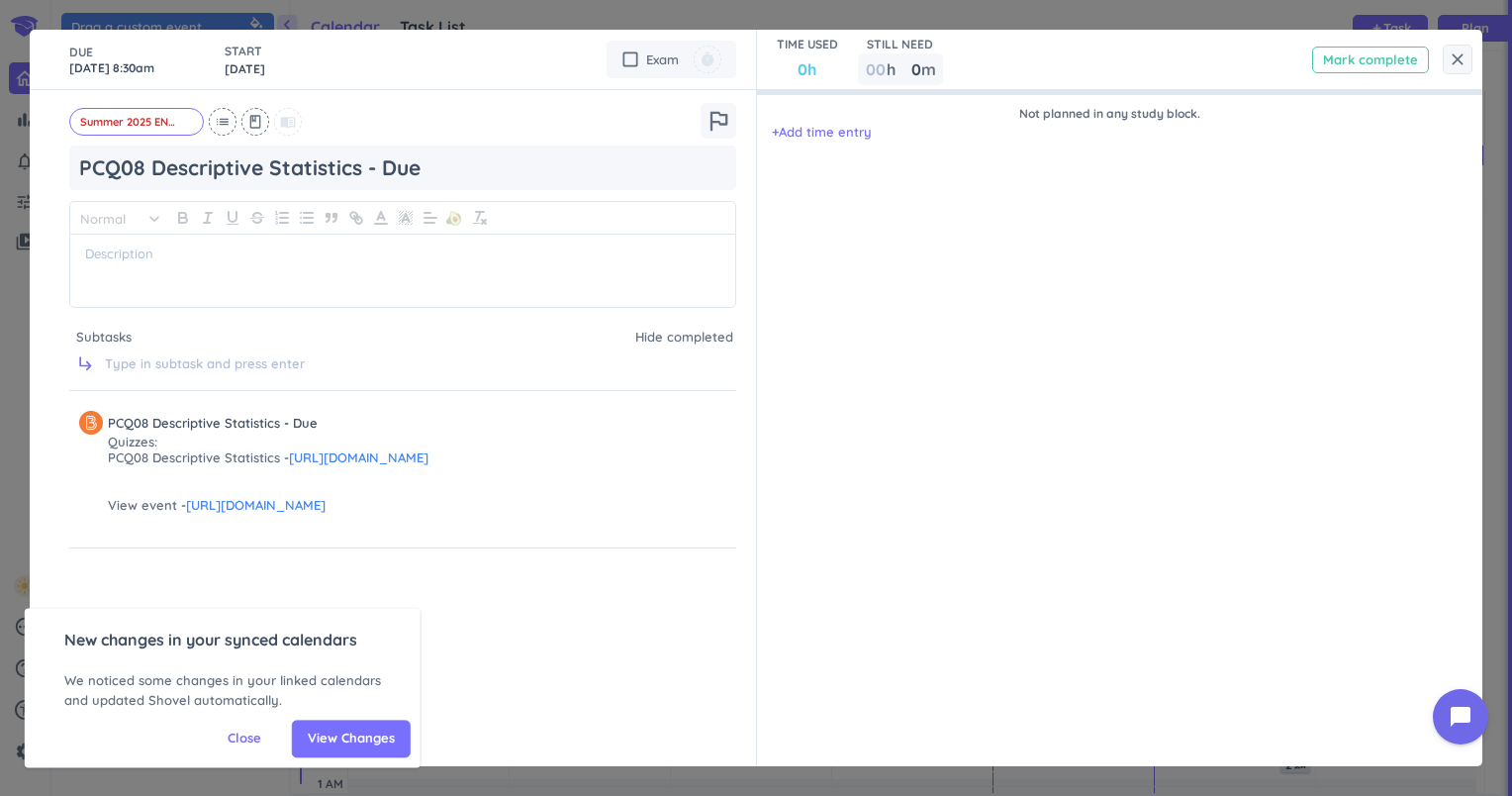 click on "Mark complete" at bounding box center [1370, 59] 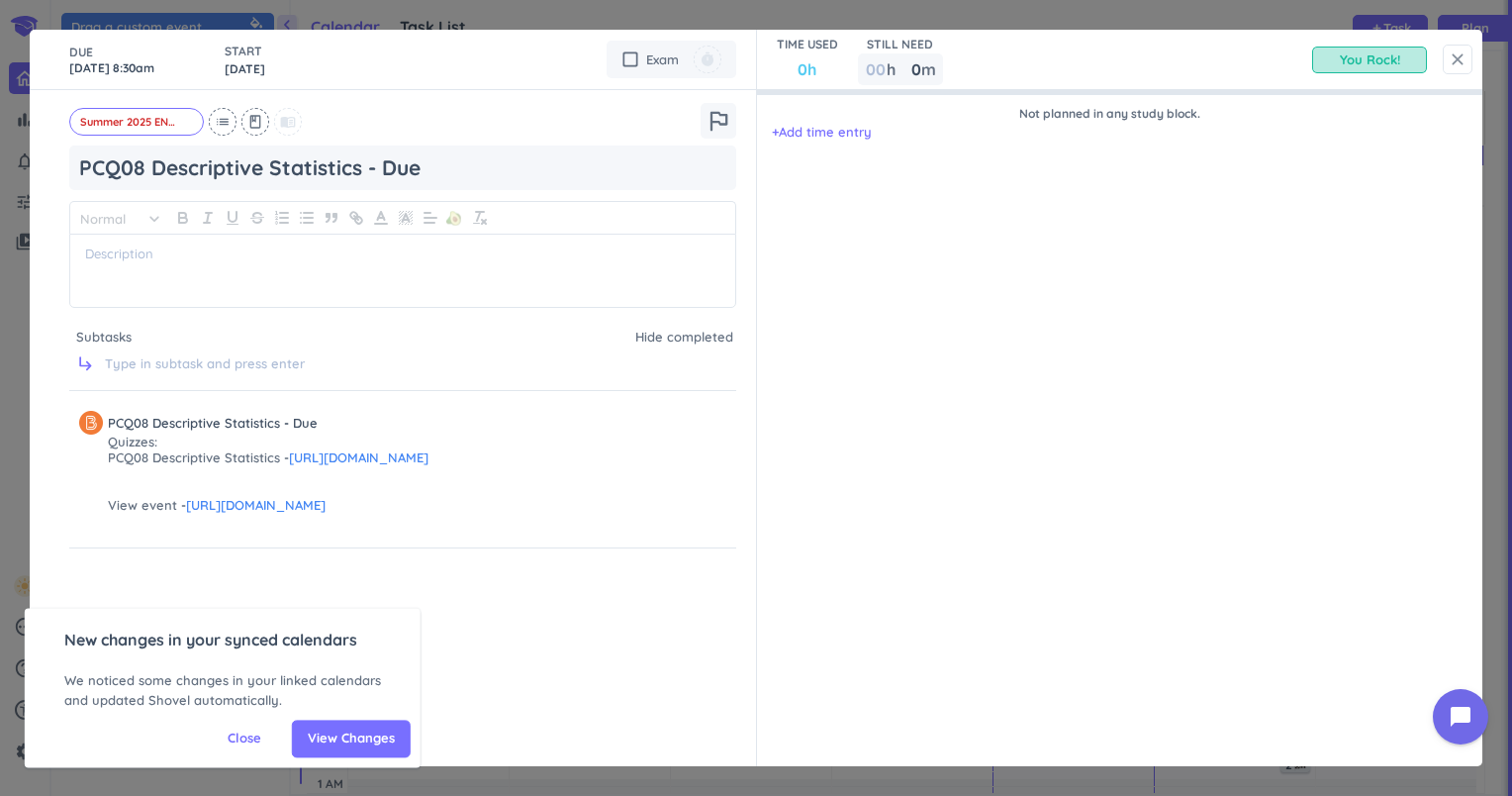click on "close" at bounding box center [1458, 59] 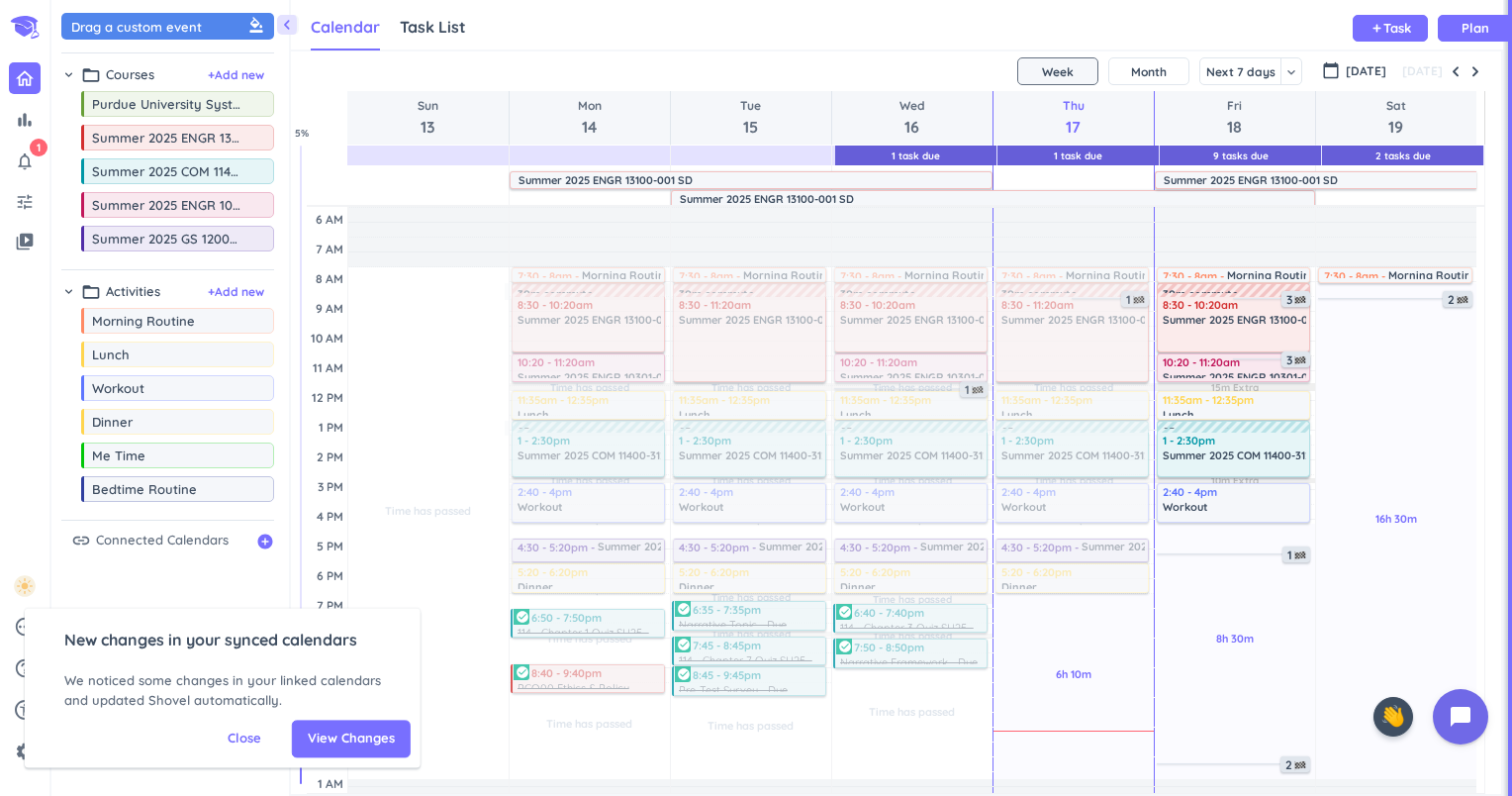 click at bounding box center (1139, 300) 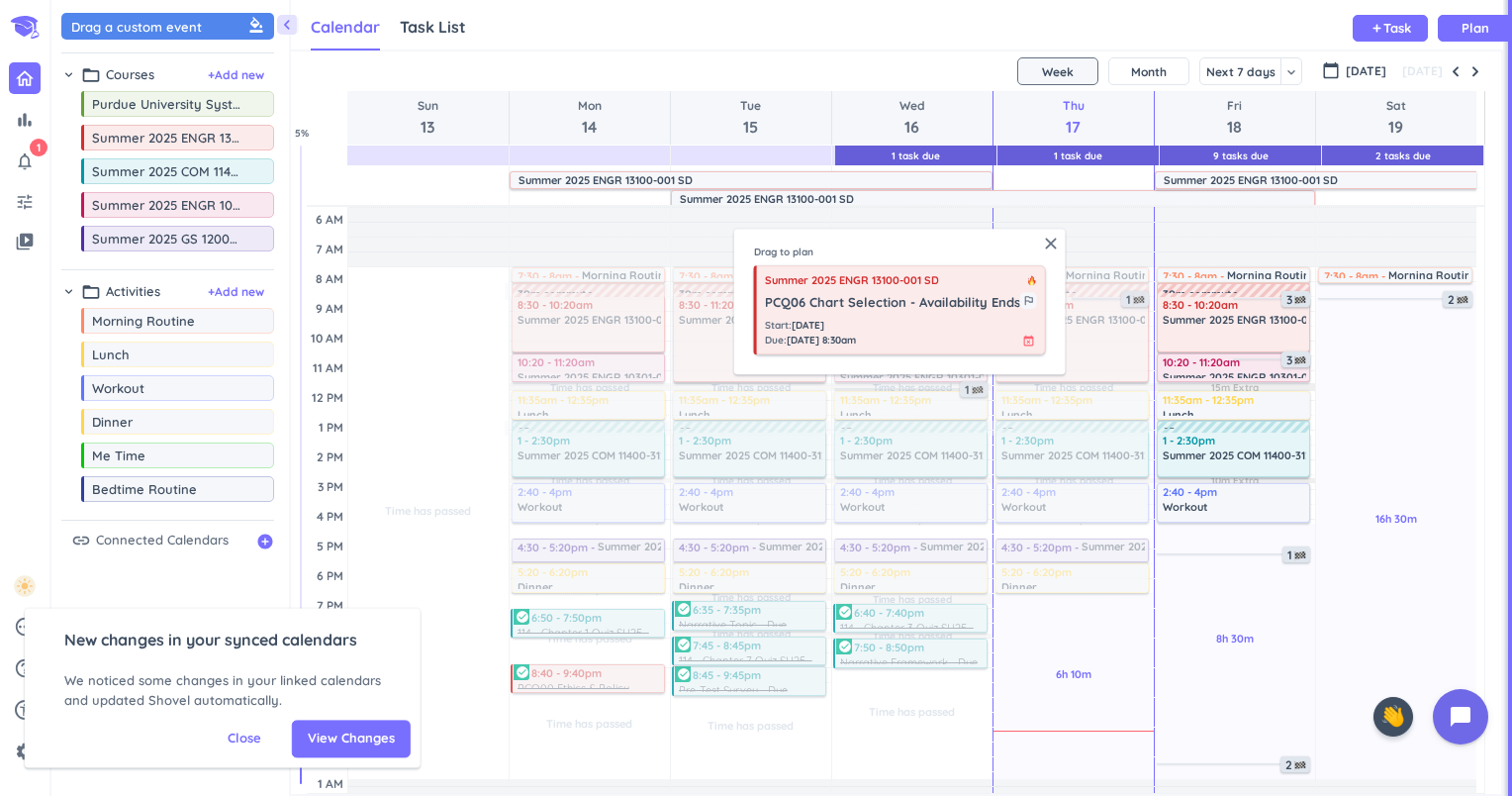 click on "PCQ06 Chart Selection - Availability Ends" at bounding box center [893, 303] 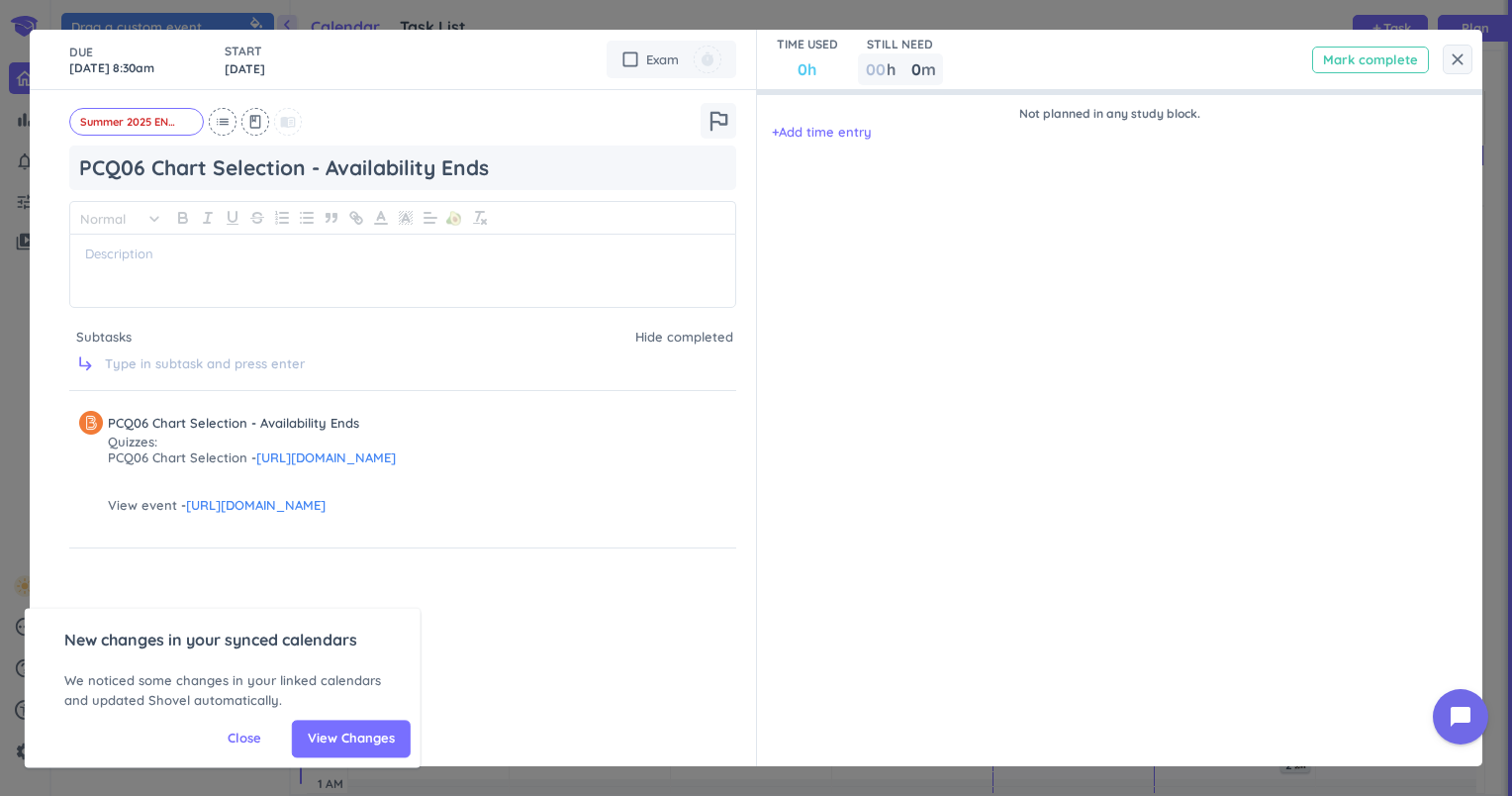 click on "Mark complete" at bounding box center [1370, 59] 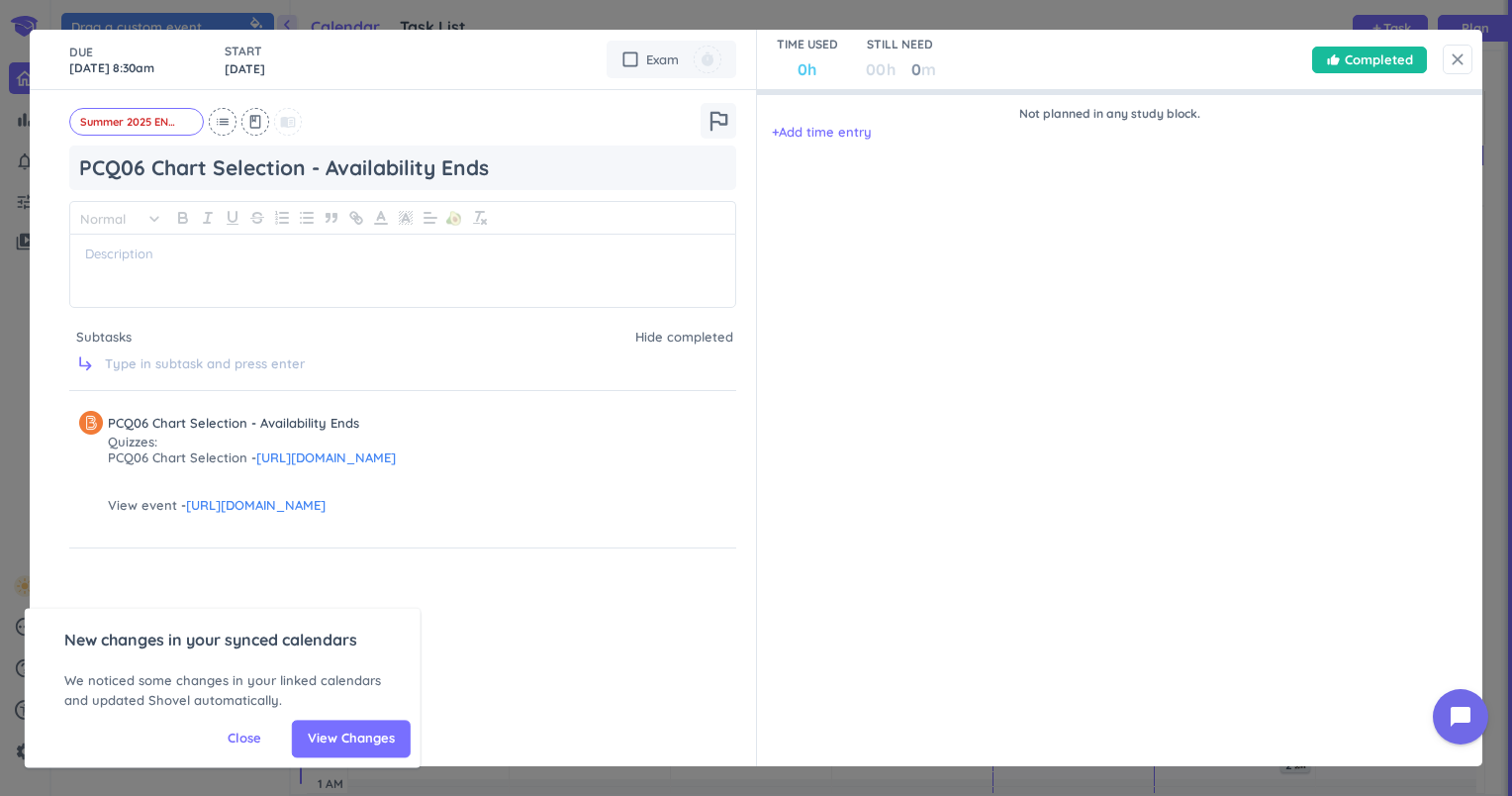 click on "close" at bounding box center [1458, 59] 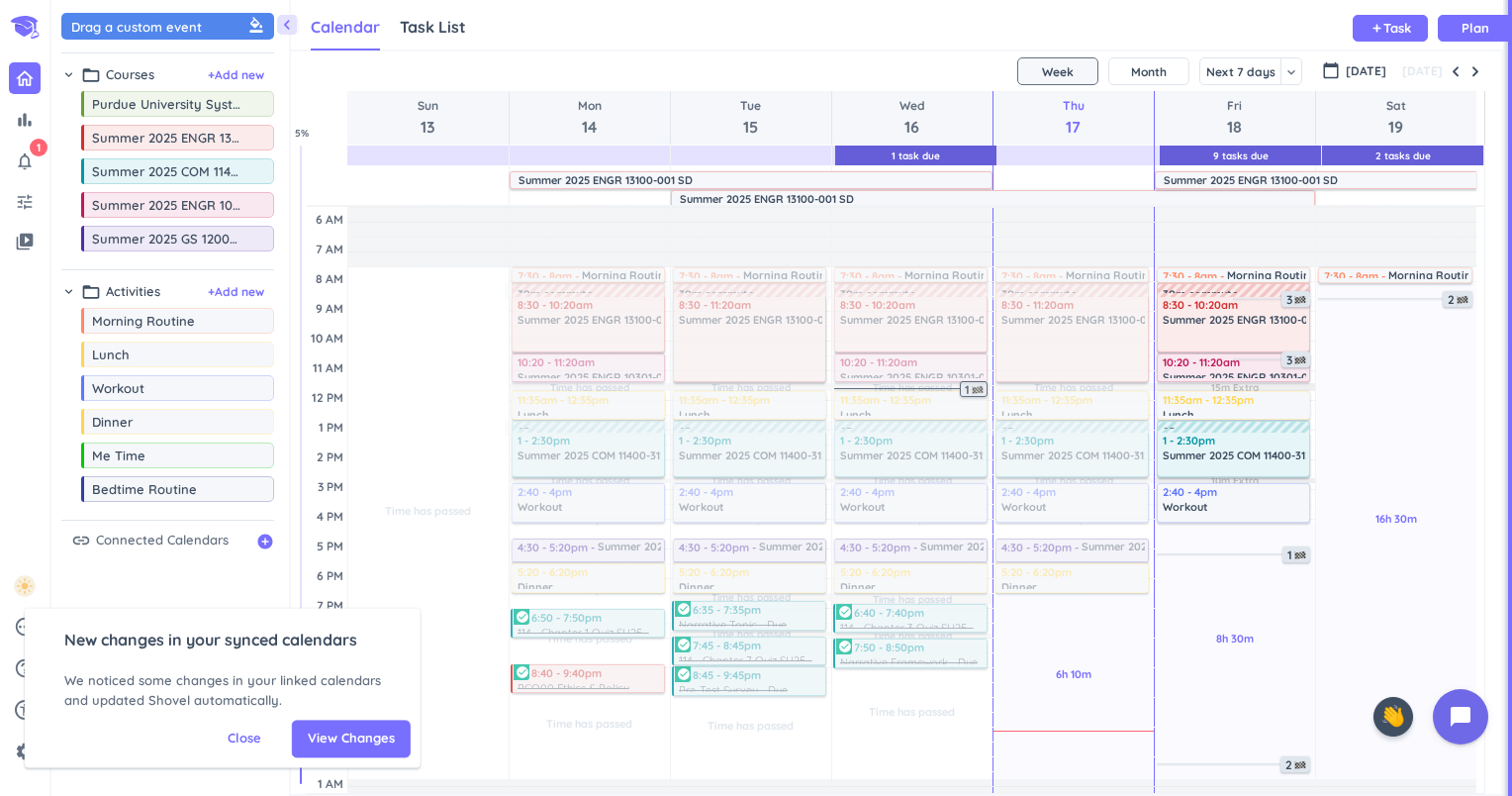 click on "1" at bounding box center [976, 390] 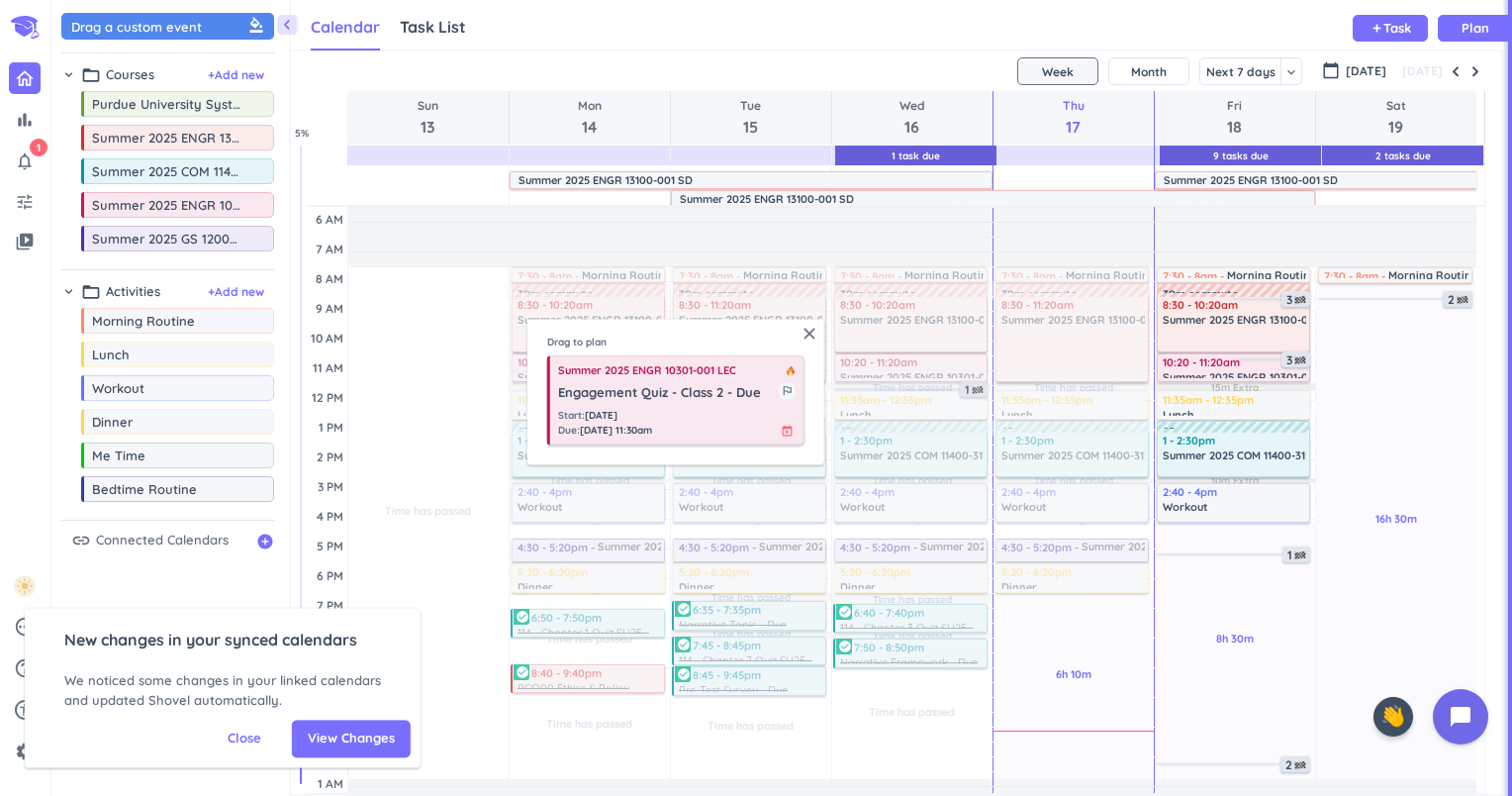 click on "Start :  [DATE] Due :  [DATE] 11:30am event_busy" at bounding box center (677, 423) 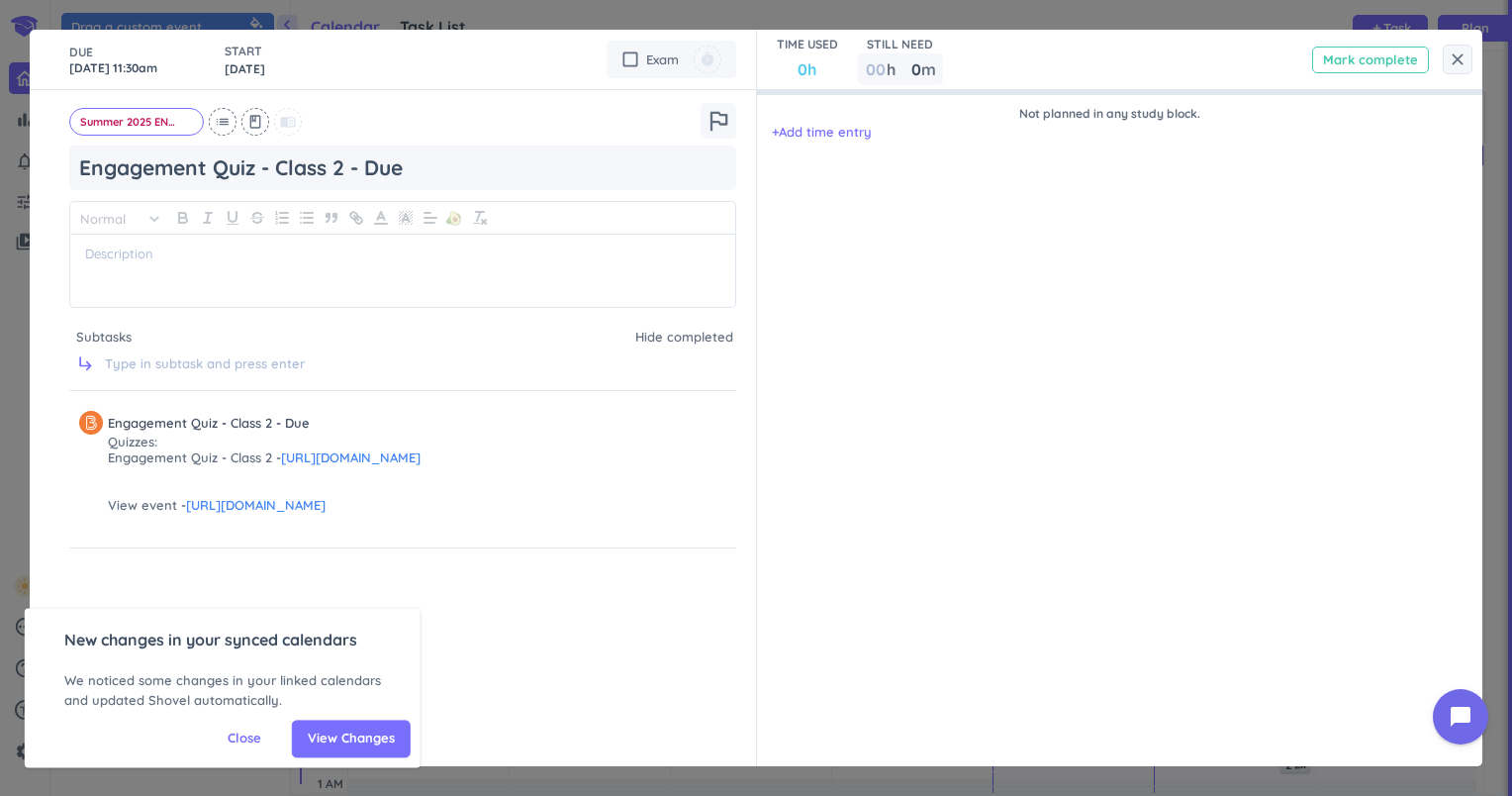 click on "Mark complete" at bounding box center [1370, 59] 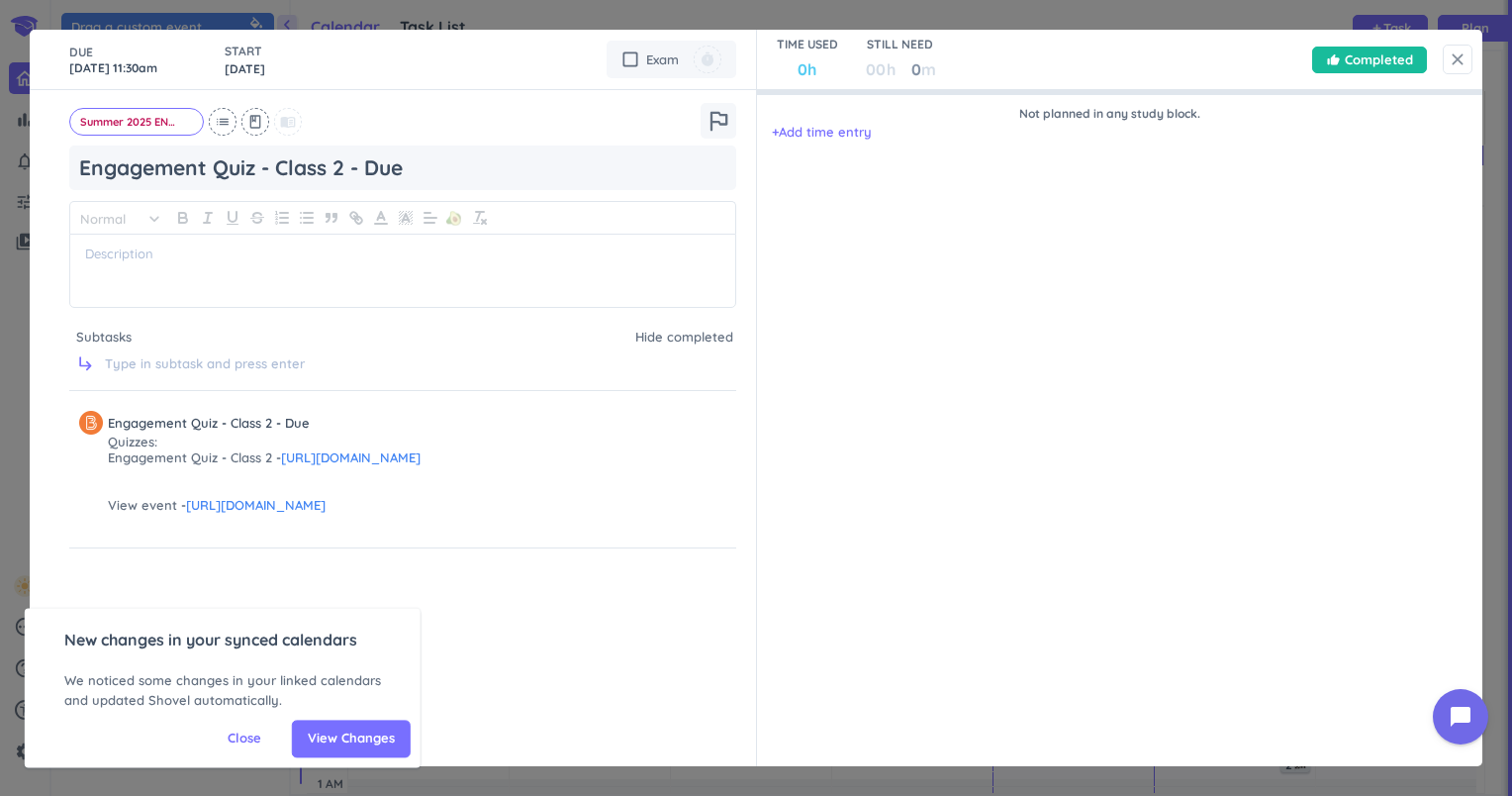 click on "close" at bounding box center [1458, 59] 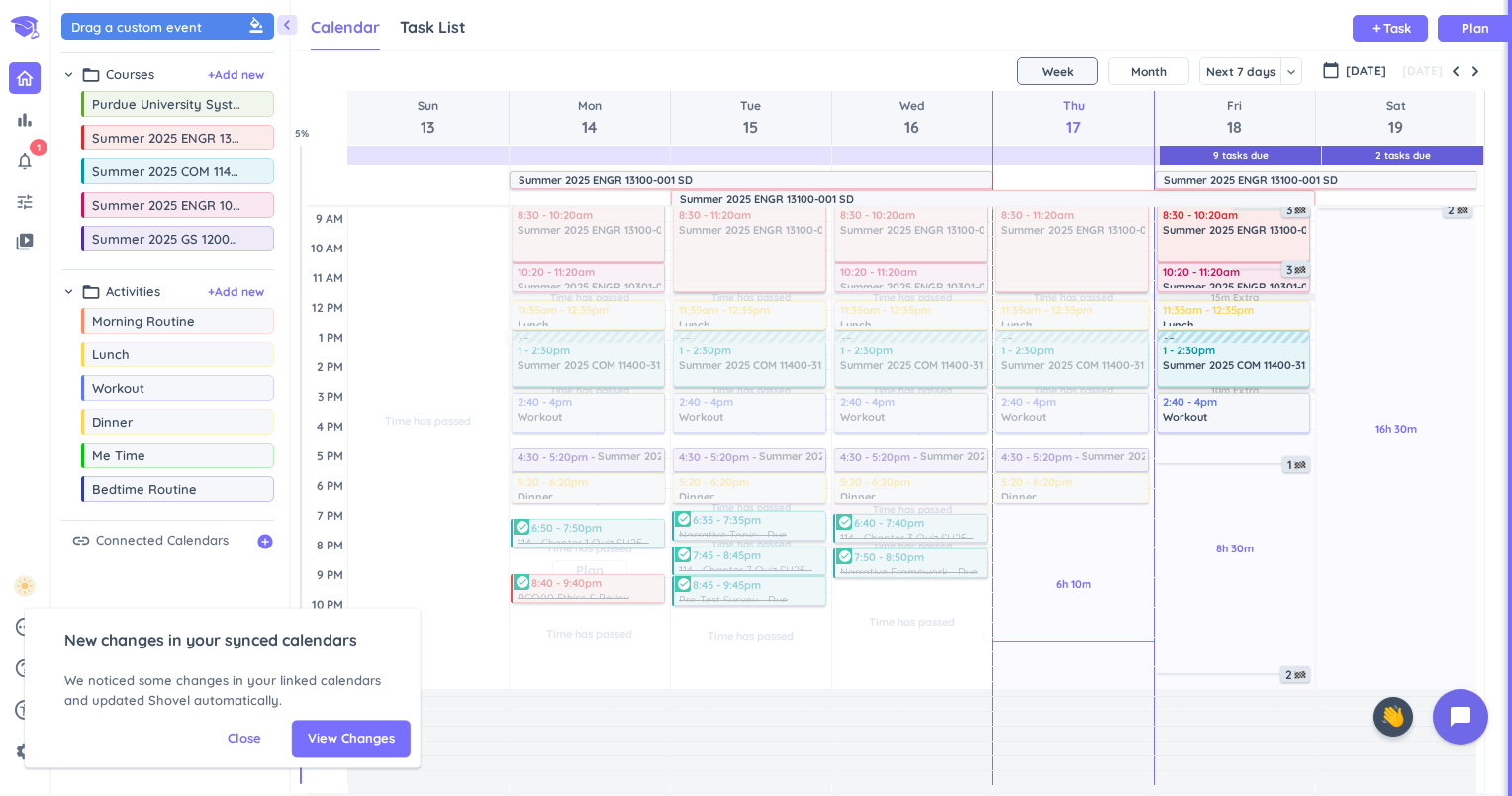 scroll, scrollTop: 0, scrollLeft: 0, axis: both 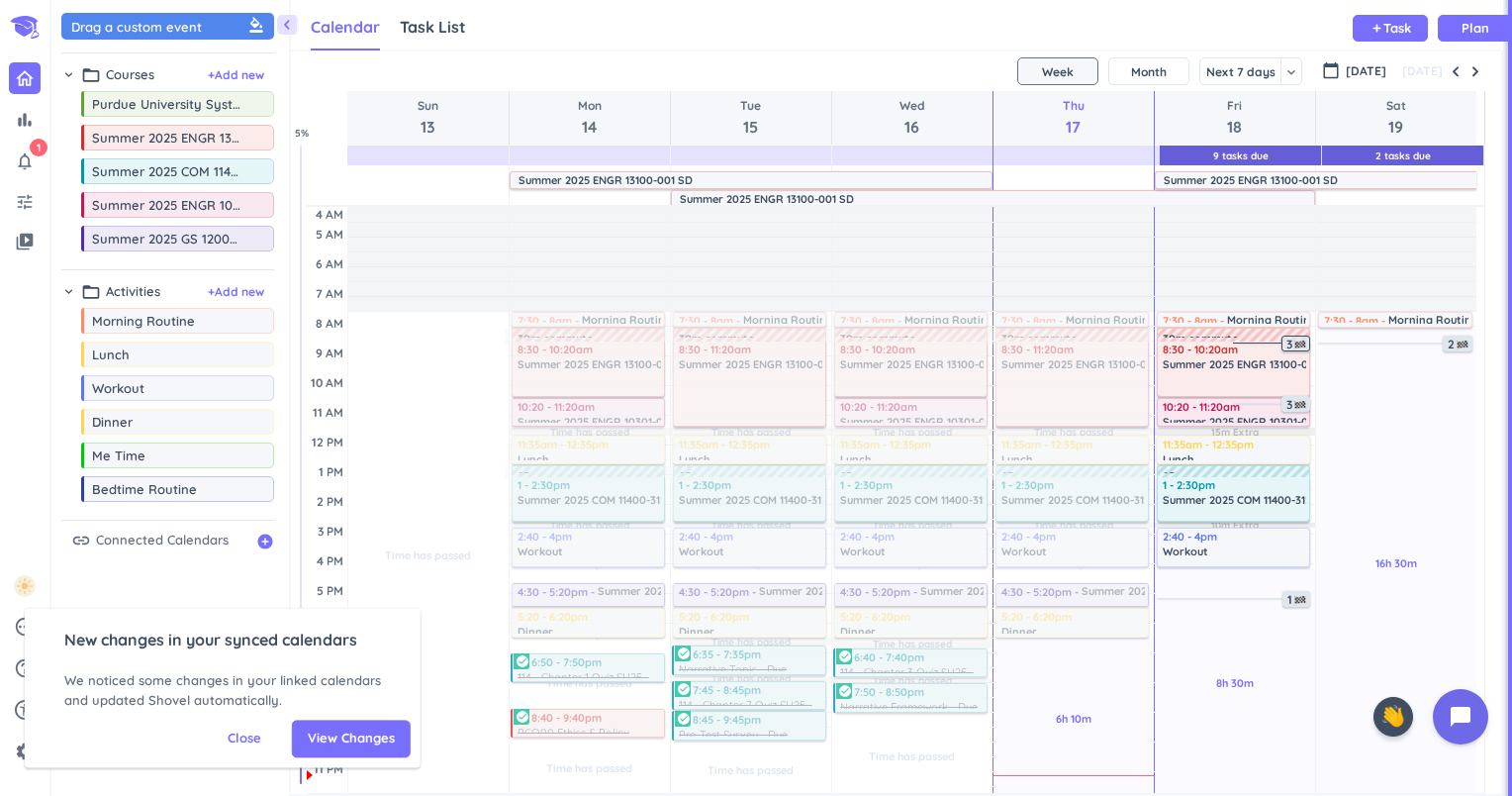 click at bounding box center [1300, 345] 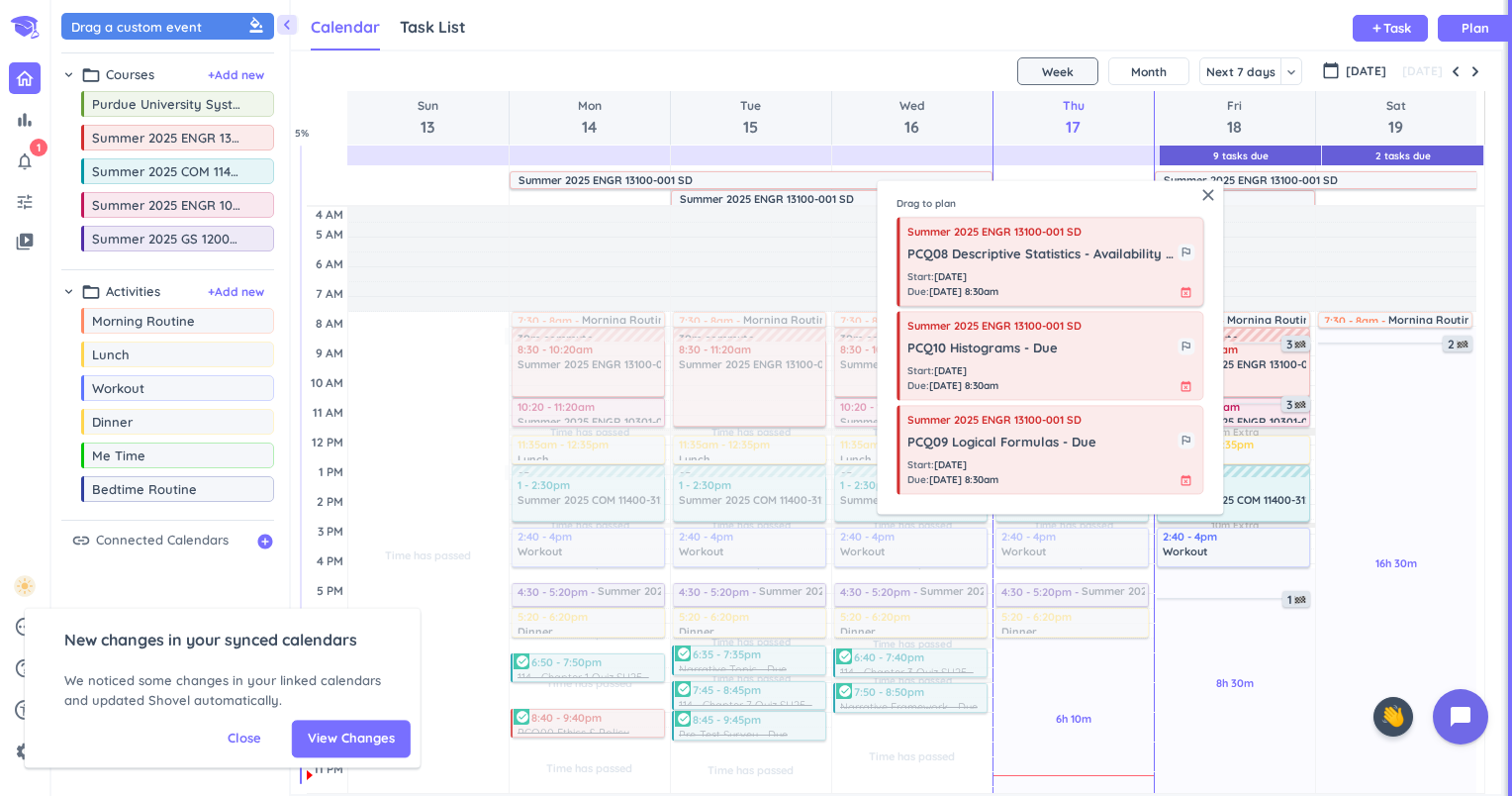 click on "PCQ08 Descriptive Statistics - Availability Ends" at bounding box center (1042, 255) 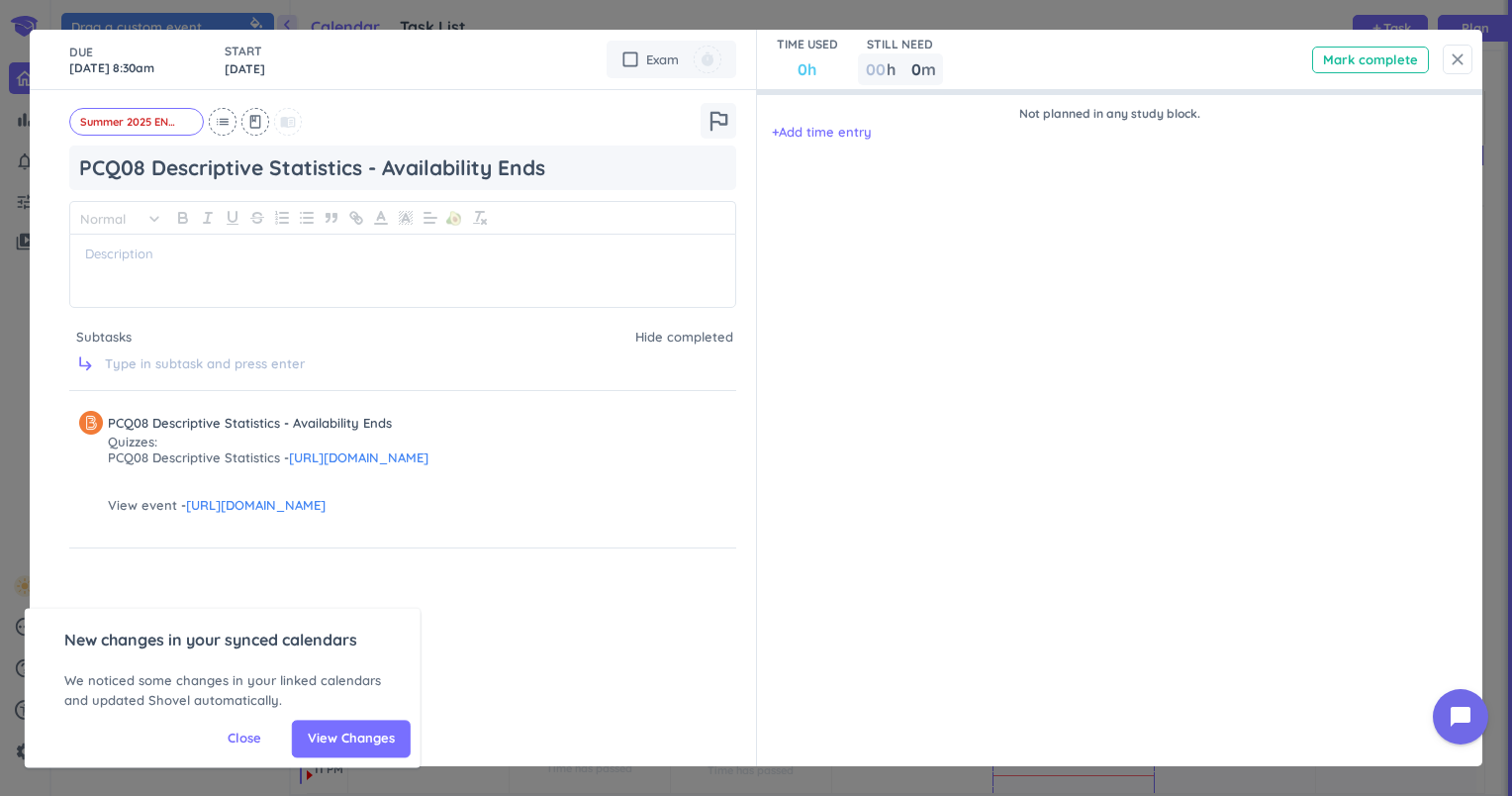 click on "close" at bounding box center [1458, 59] 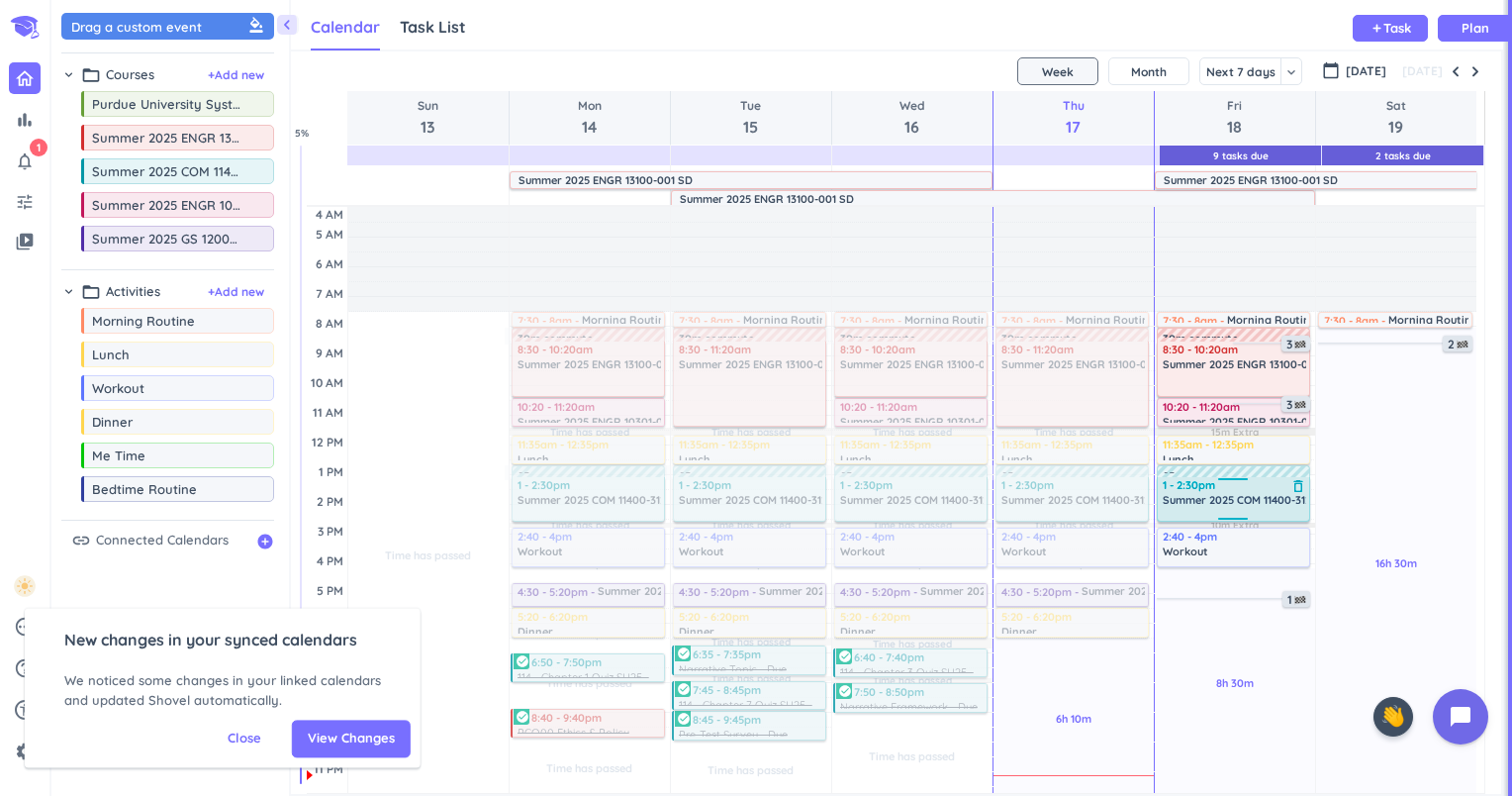 scroll, scrollTop: 135, scrollLeft: 0, axis: vertical 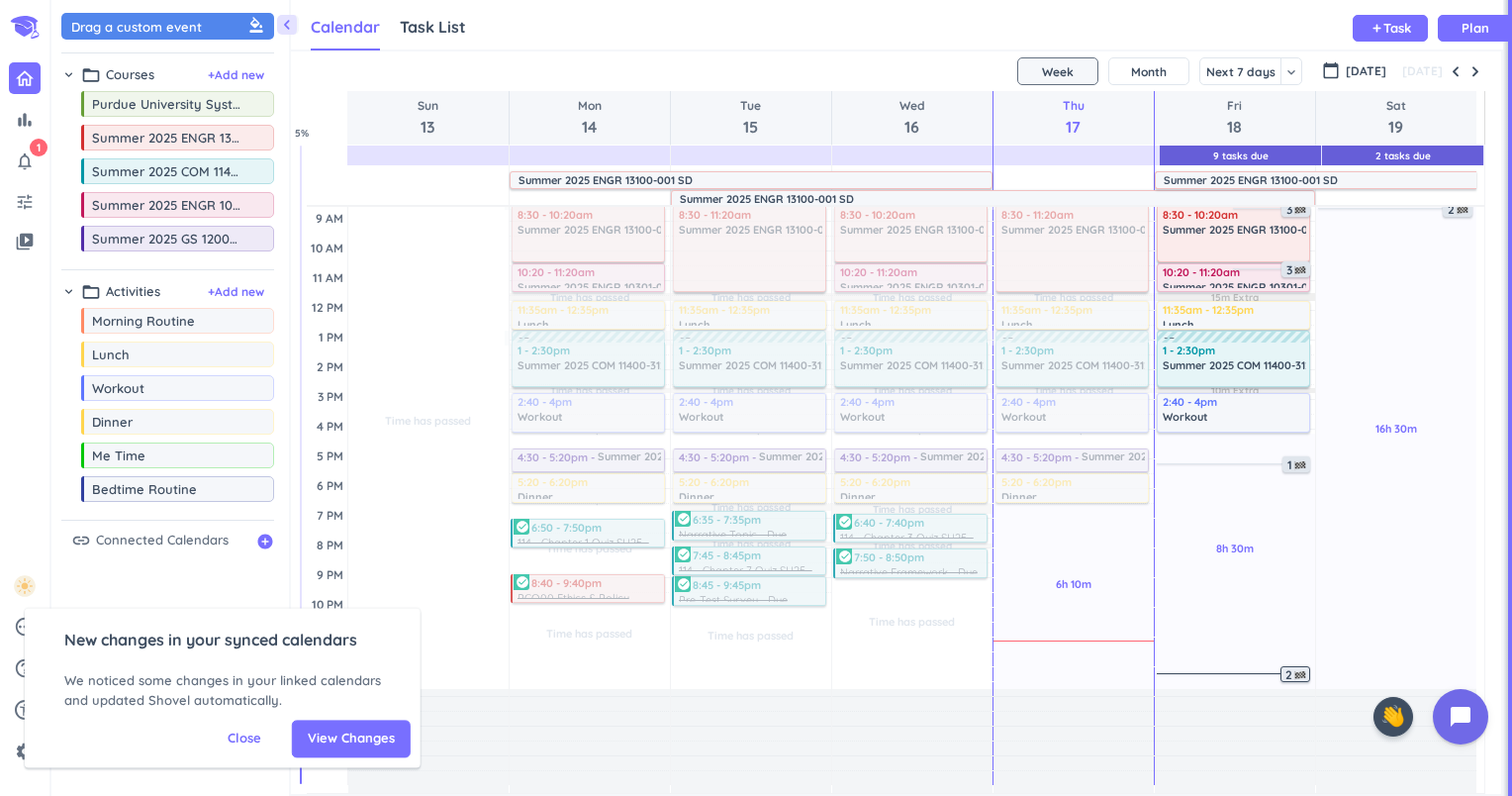 click on "2" at bounding box center [1295, 674] 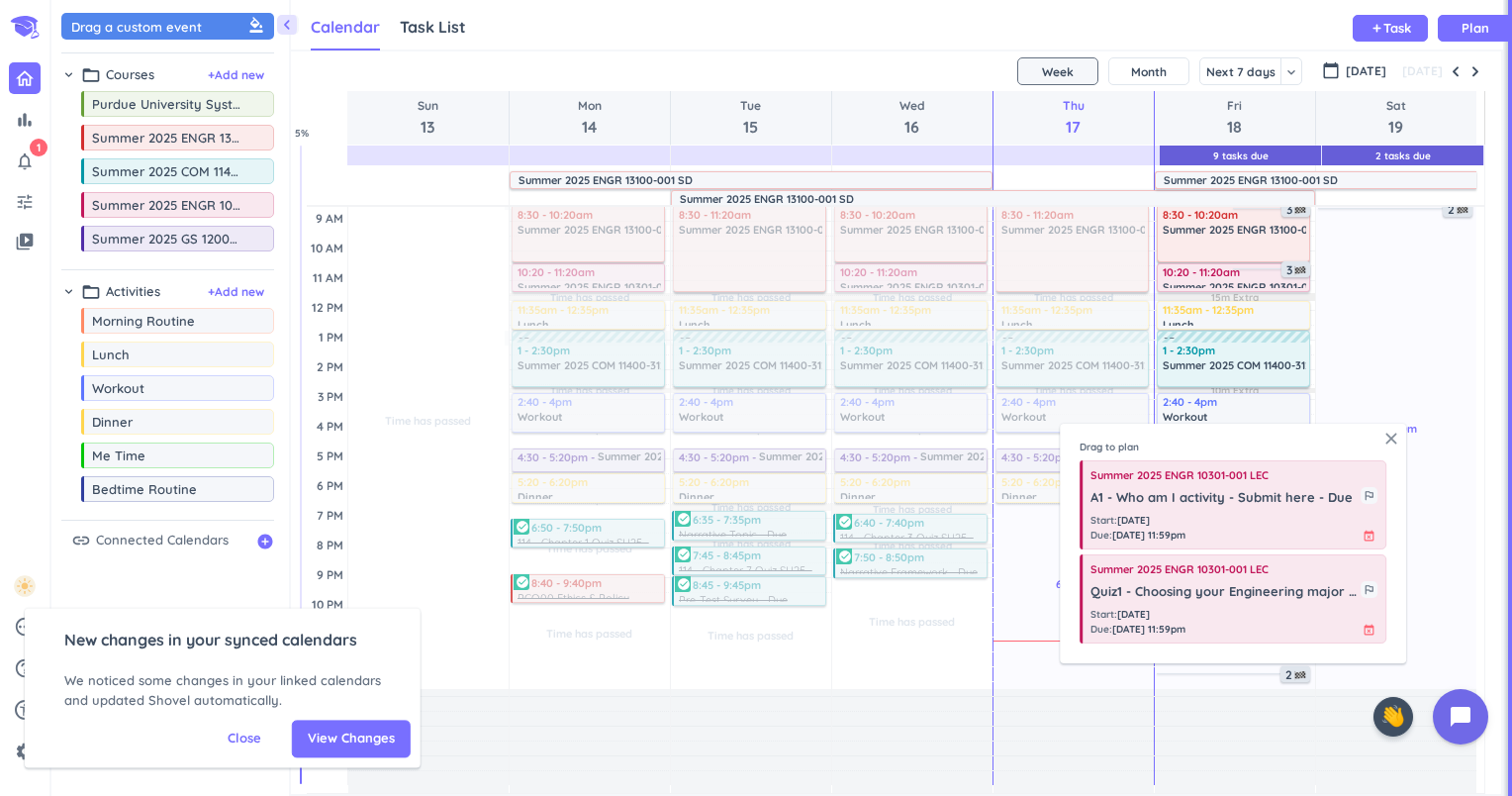 click on "close" at bounding box center [1391, 439] 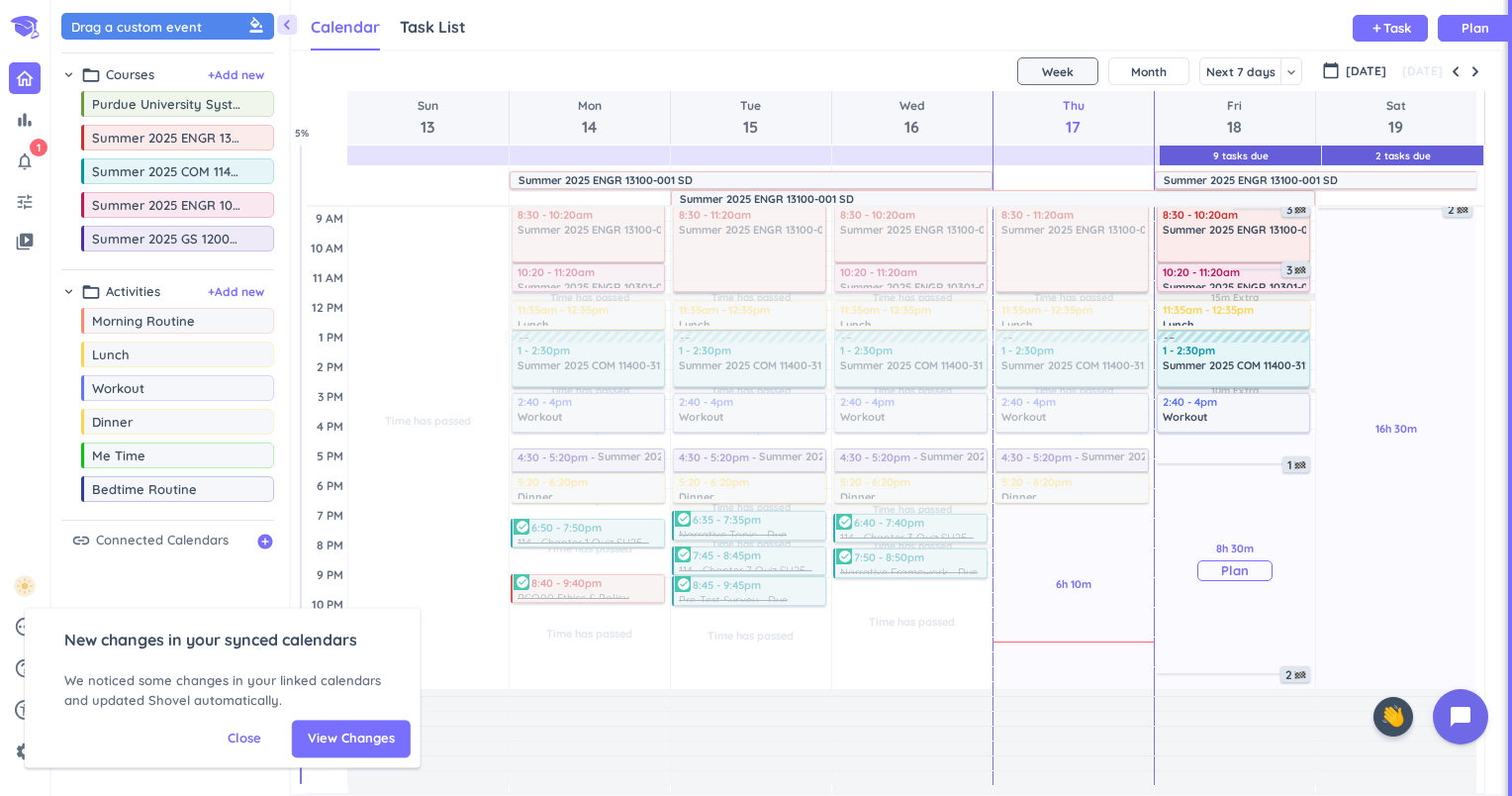 scroll, scrollTop: 29, scrollLeft: 0, axis: vertical 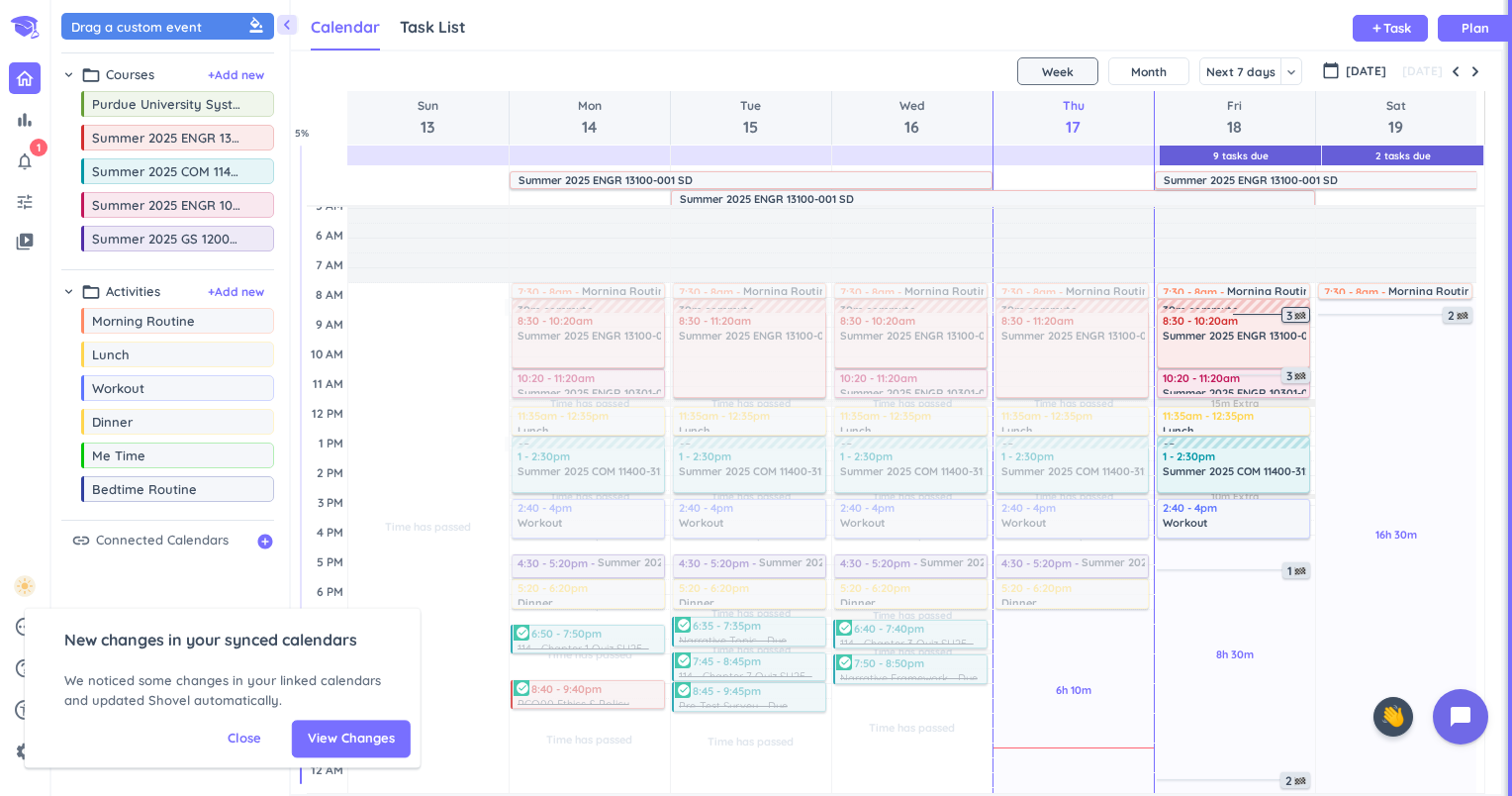 click at bounding box center (1300, 316) 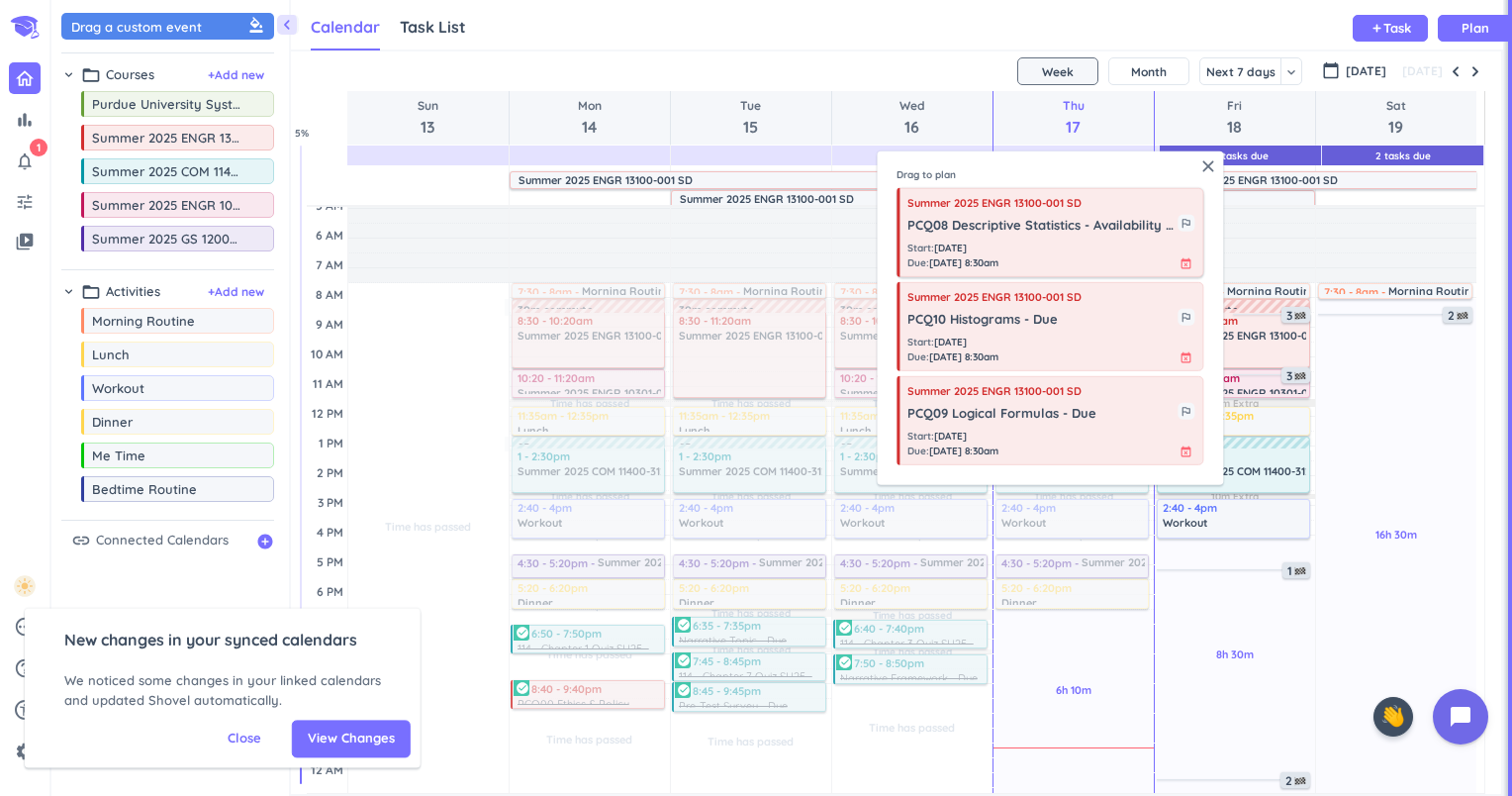 click on "Start :  [DATE] Due :  [DATE] 8:30am event_busy" at bounding box center (1051, 255) 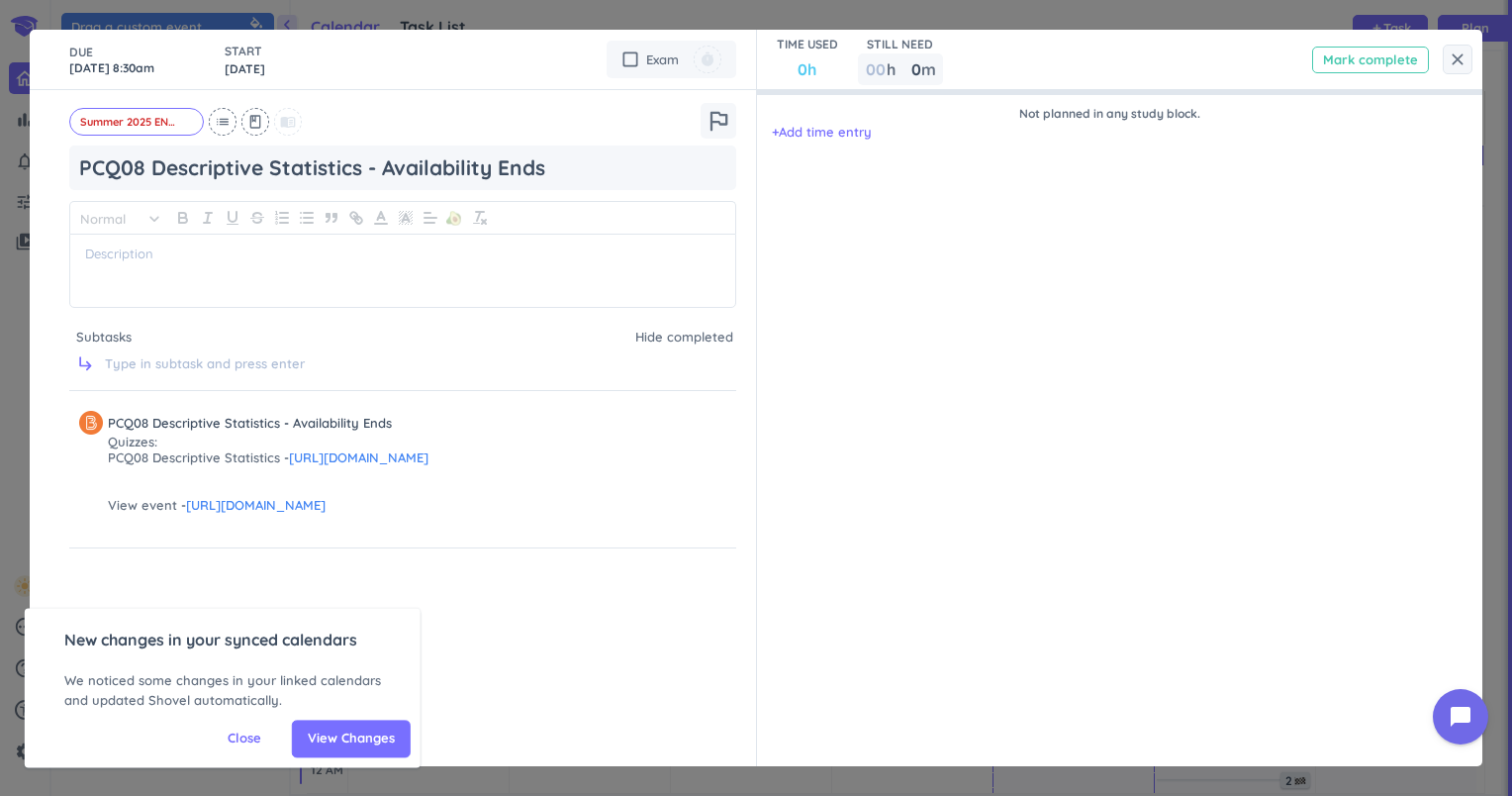 click on "Mark complete" at bounding box center (1370, 59) 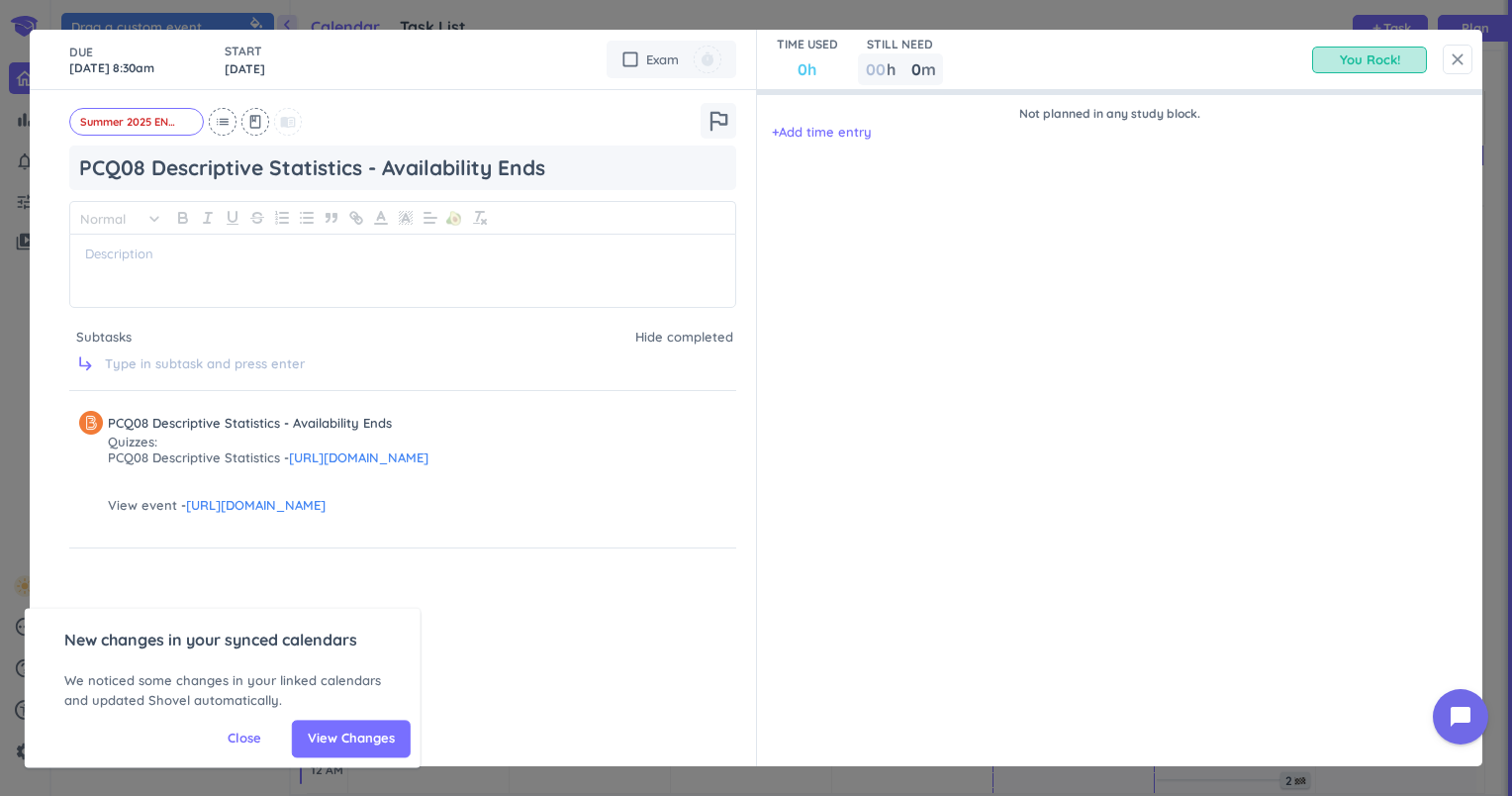 click on "close" at bounding box center (1458, 59) 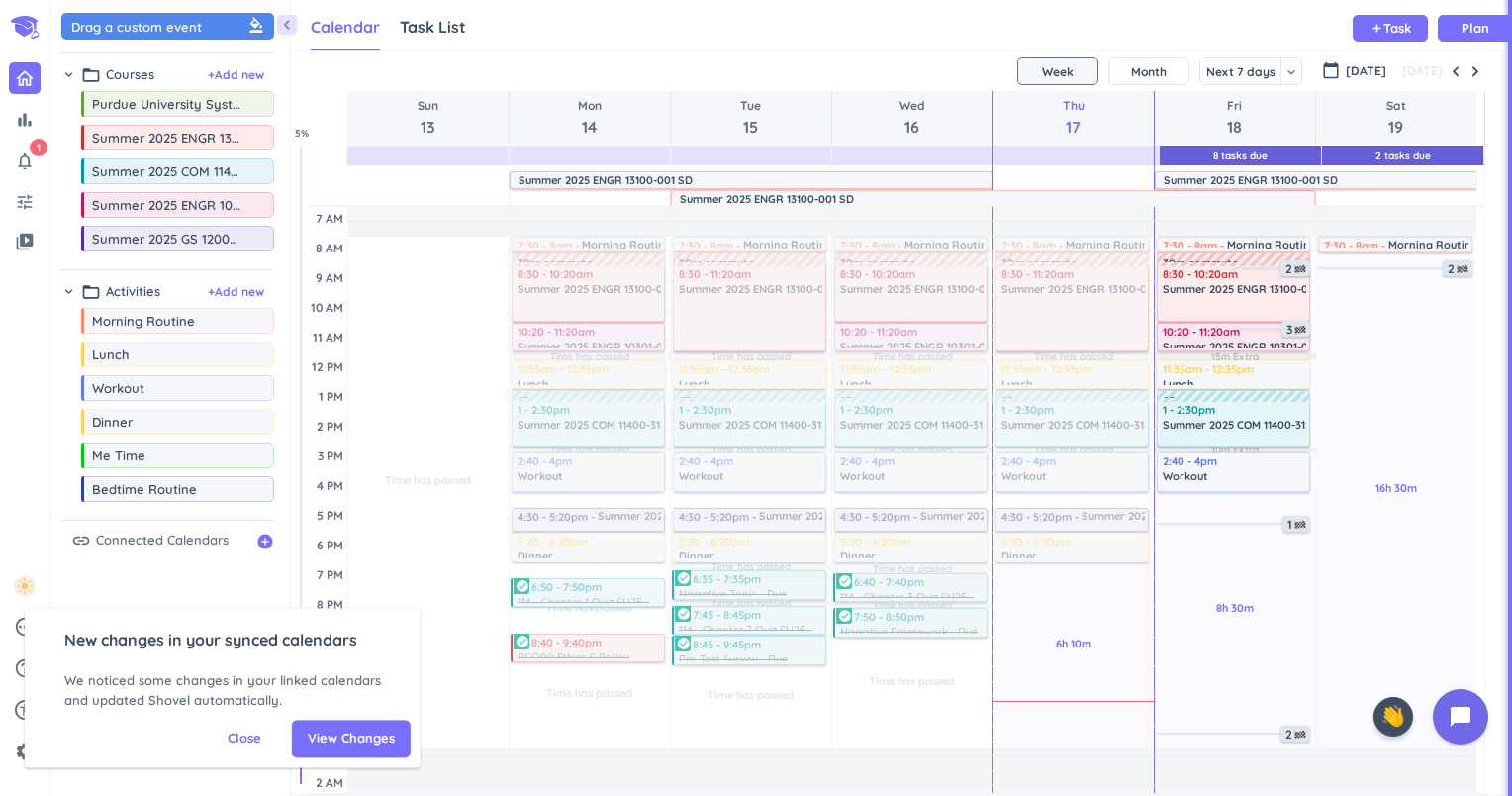 scroll, scrollTop: 76, scrollLeft: 0, axis: vertical 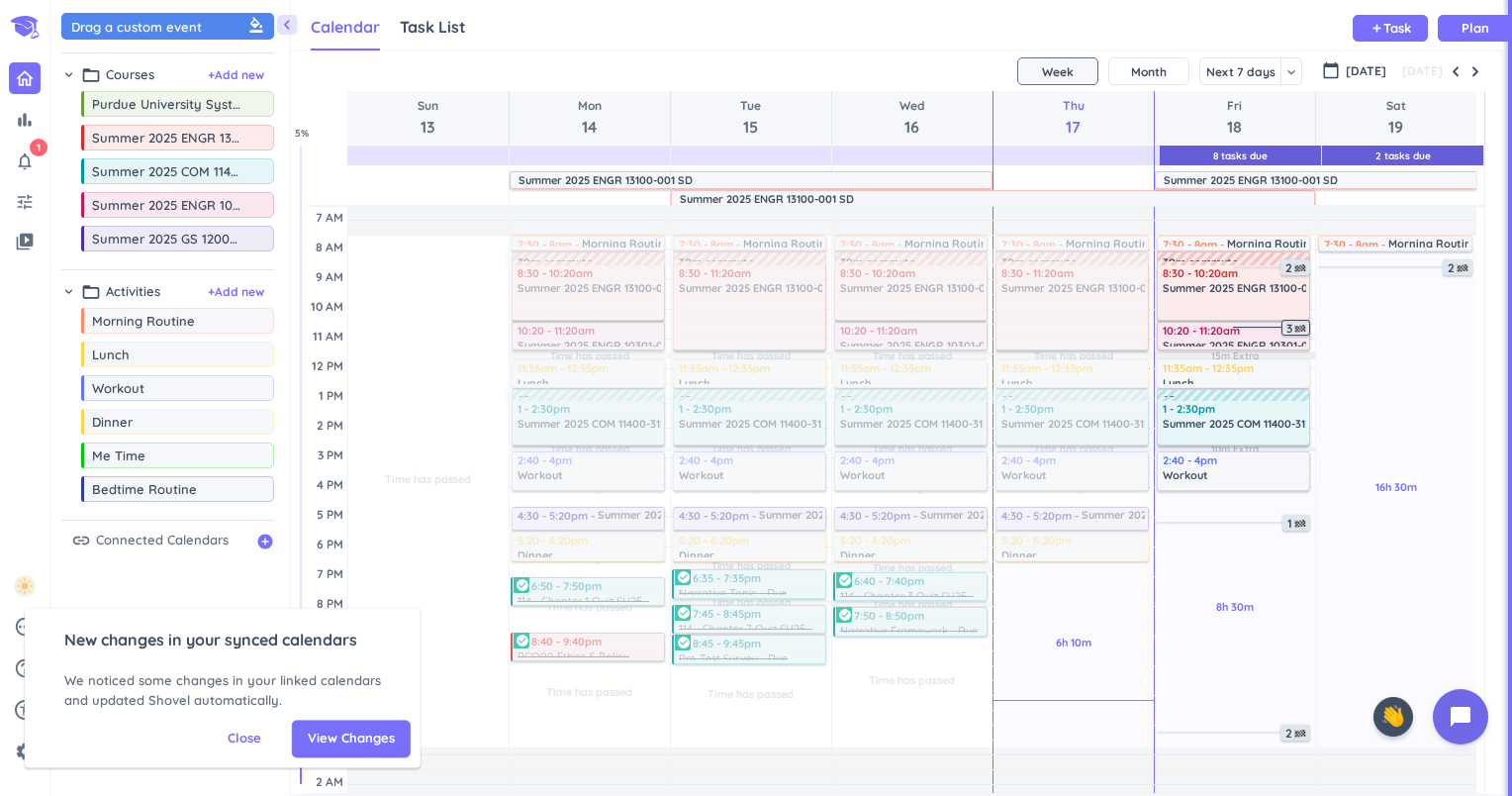 click on "3" at bounding box center [1297, 329] 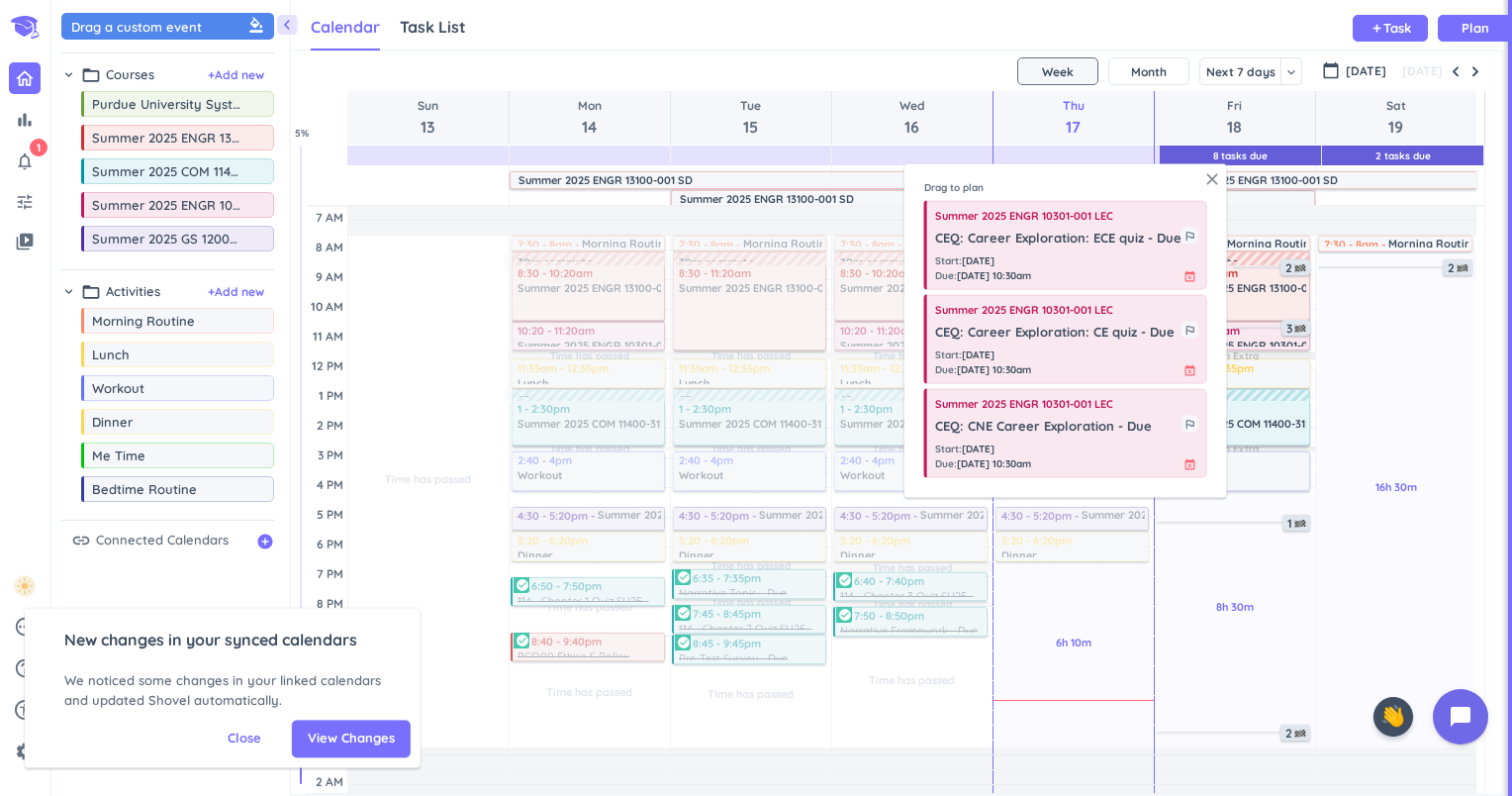click on "close" at bounding box center (1212, 179) 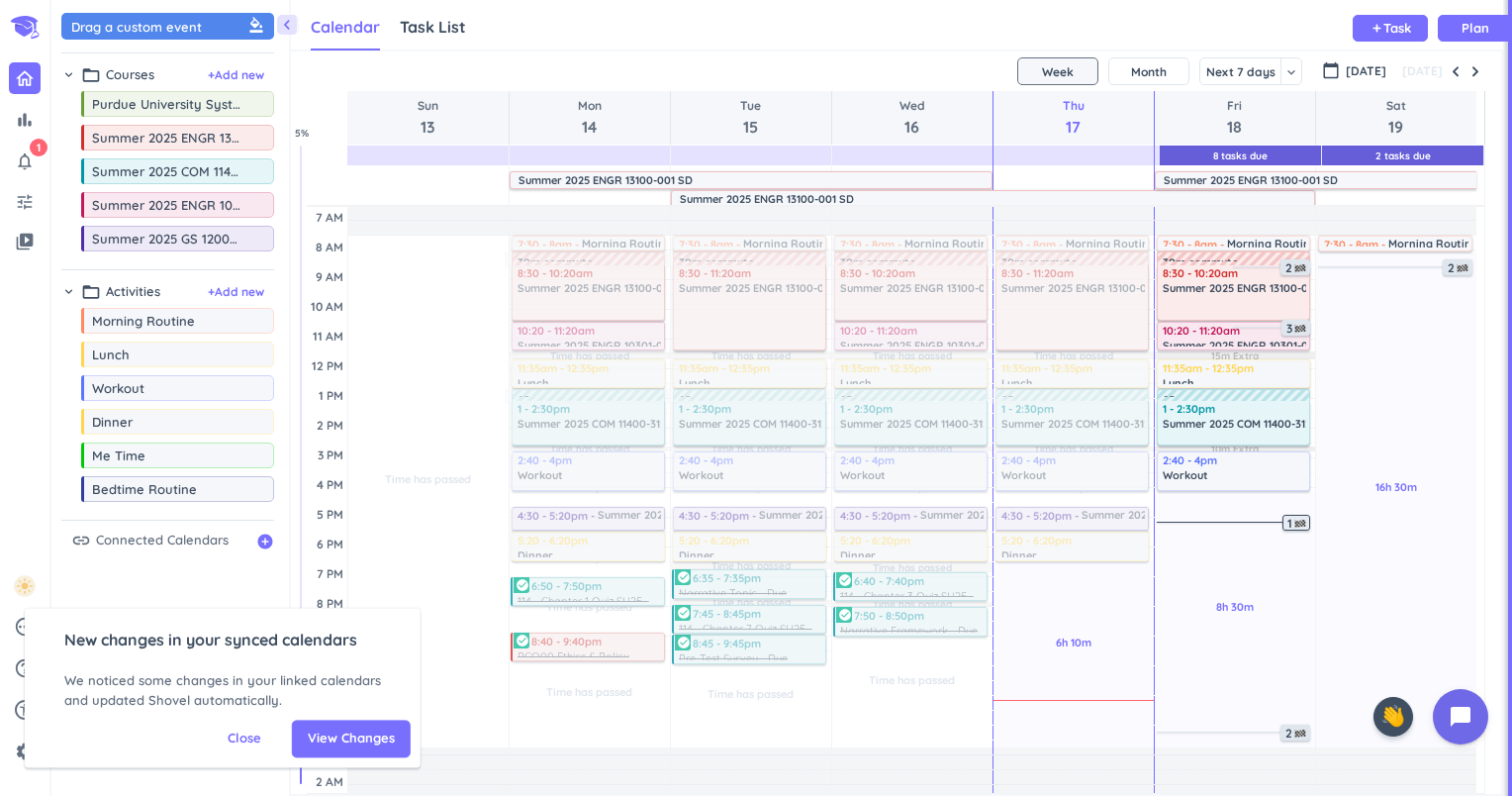 click at bounding box center (1300, 524) 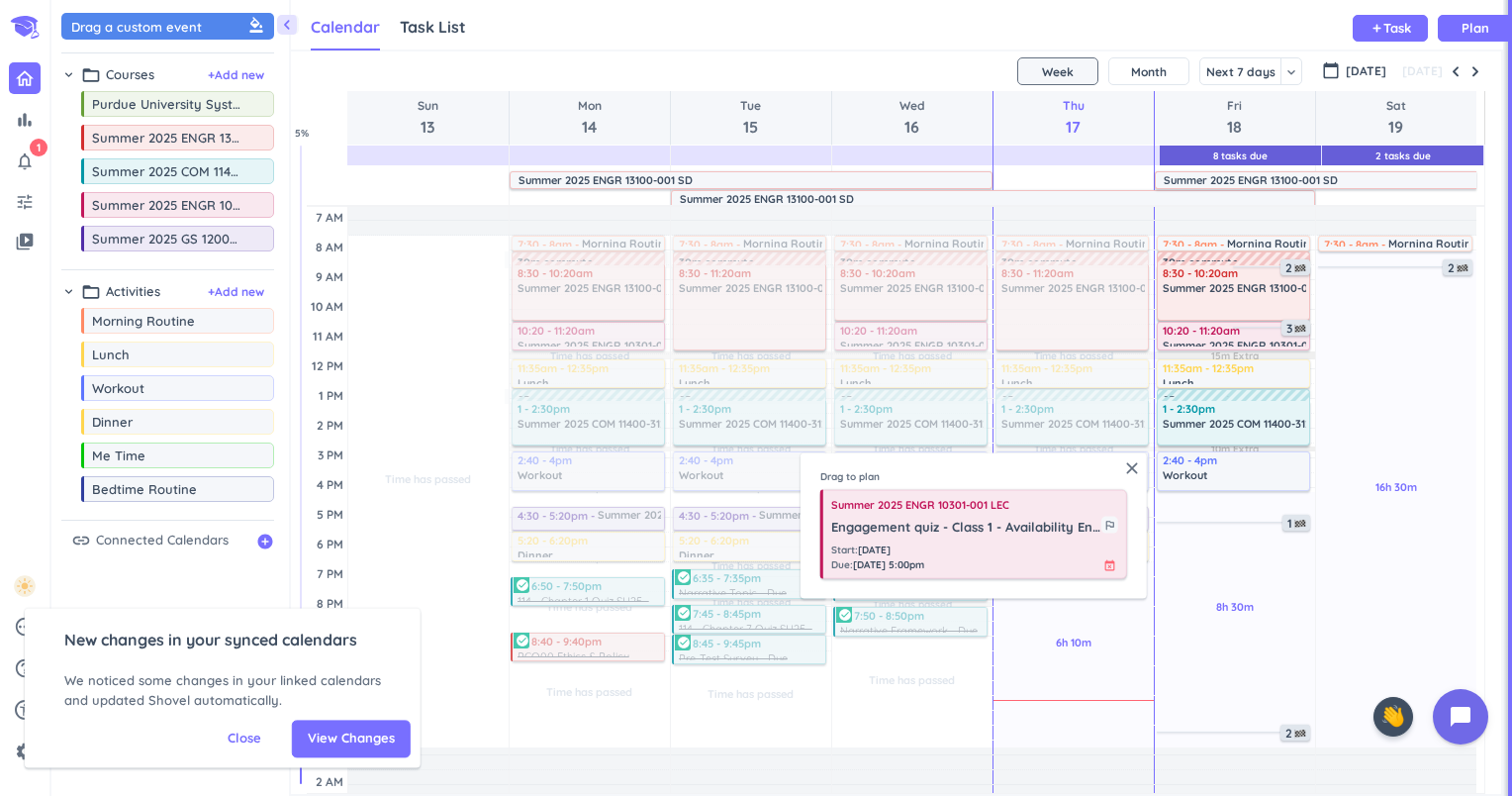 click on "Start :  [DATE] Due :  [DATE] 5:00pm event_busy" at bounding box center [975, 556] 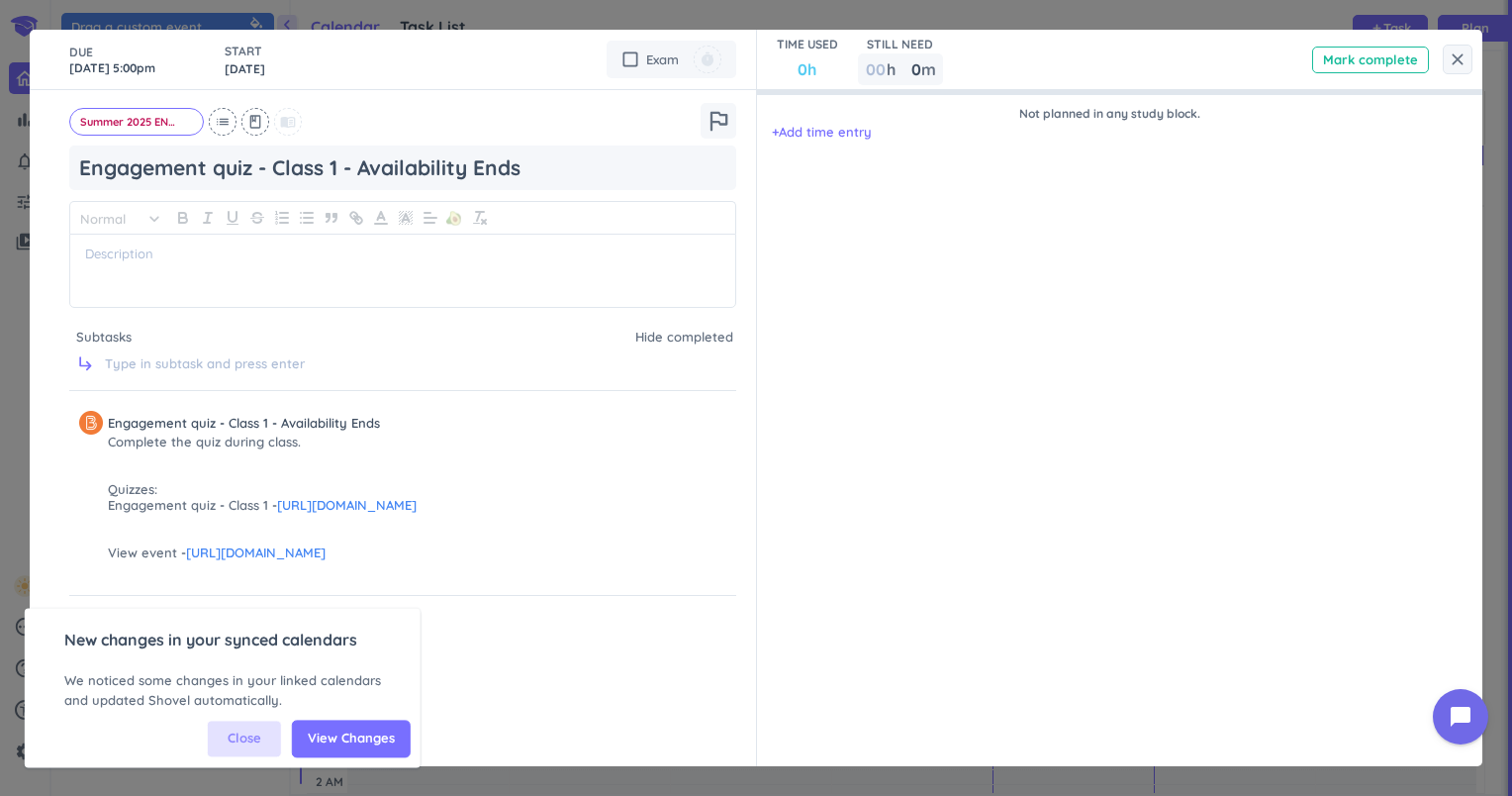 click on "Close" at bounding box center [244, 739] 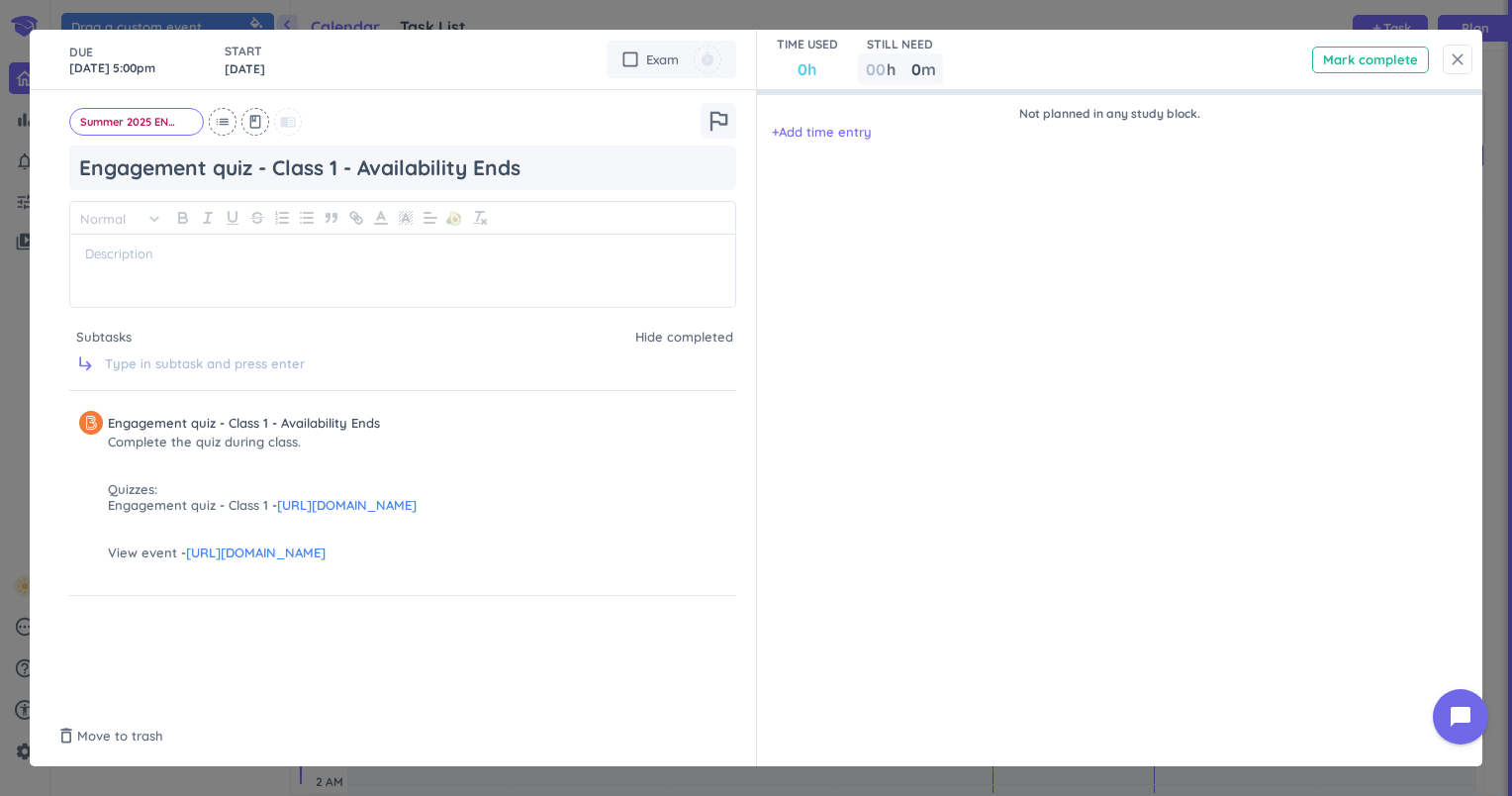 click on "close" at bounding box center [1458, 59] 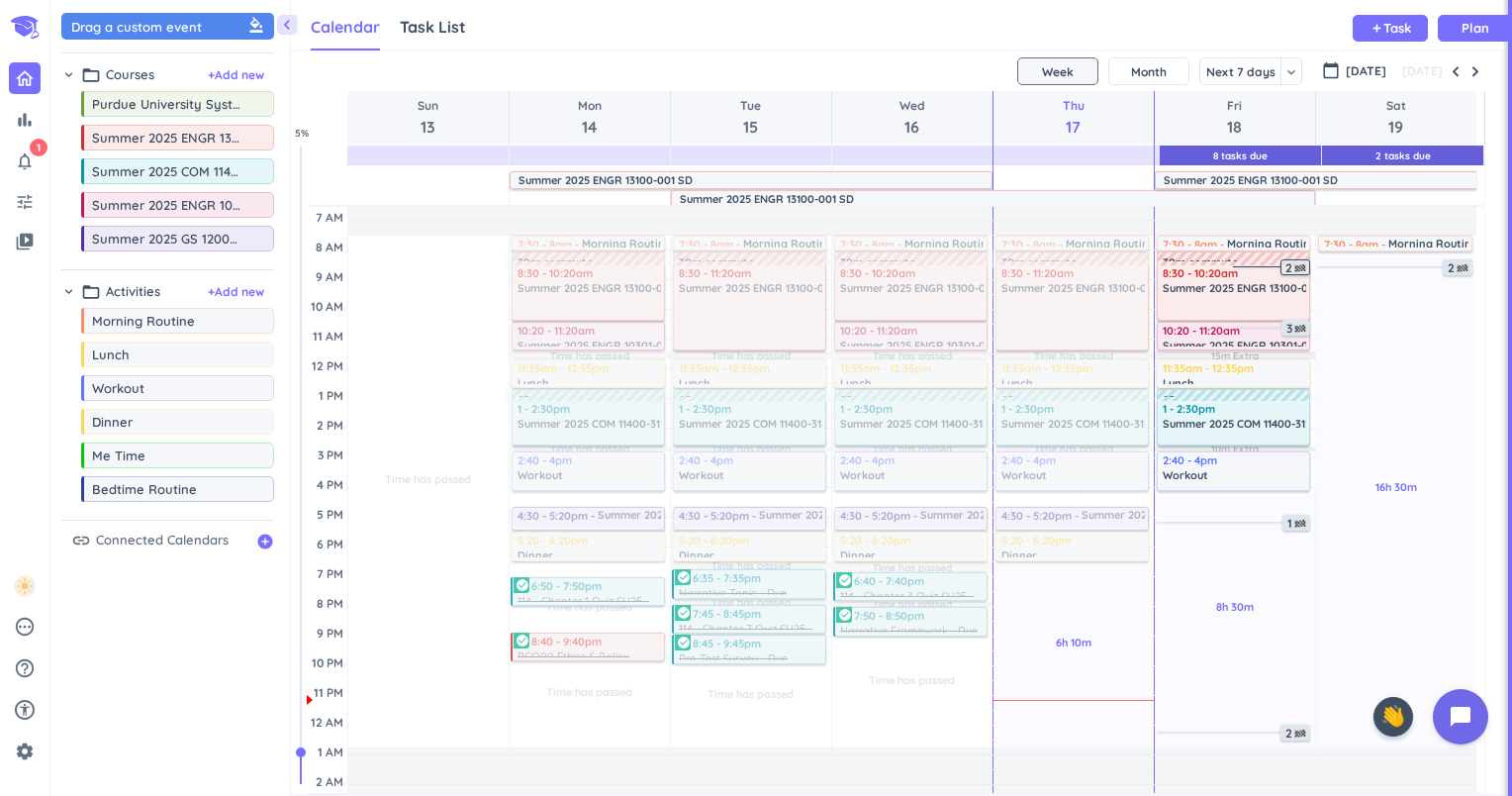 click at bounding box center [1300, 268] 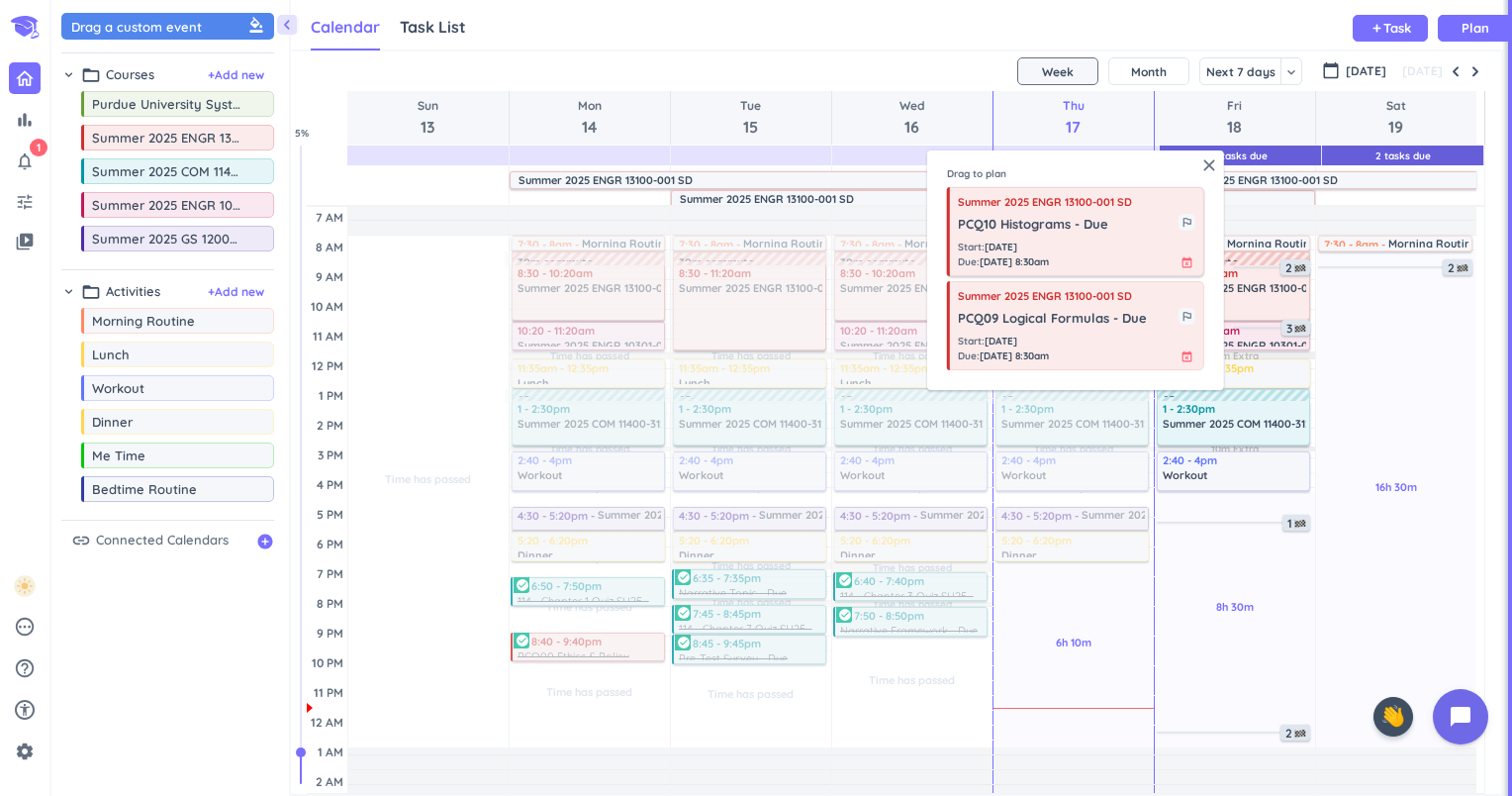 click on "Start :  [DATE] Due :  [DATE] 8:30am event_busy" at bounding box center [1077, 254] 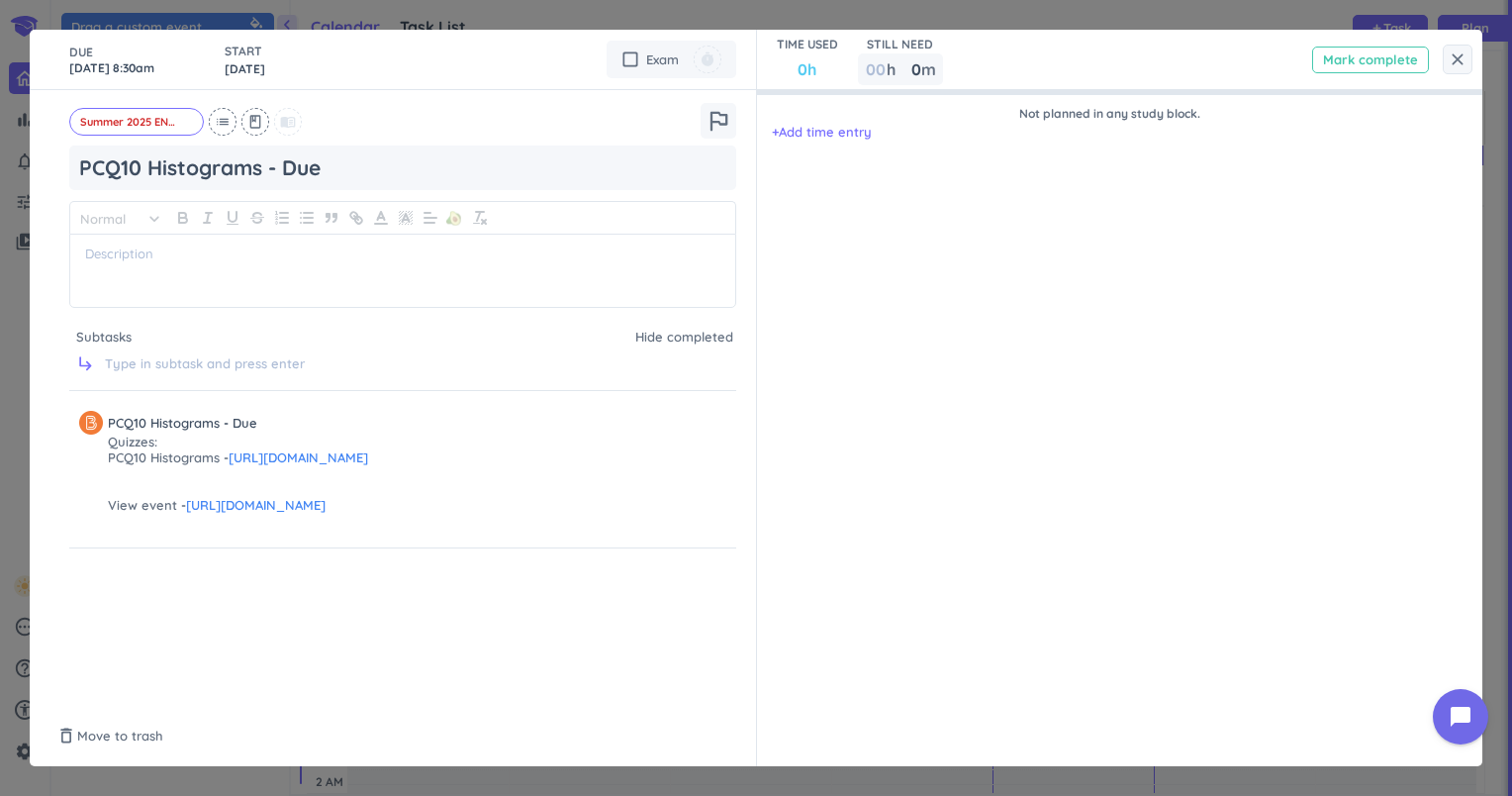 click on "Mark complete" at bounding box center (1370, 59) 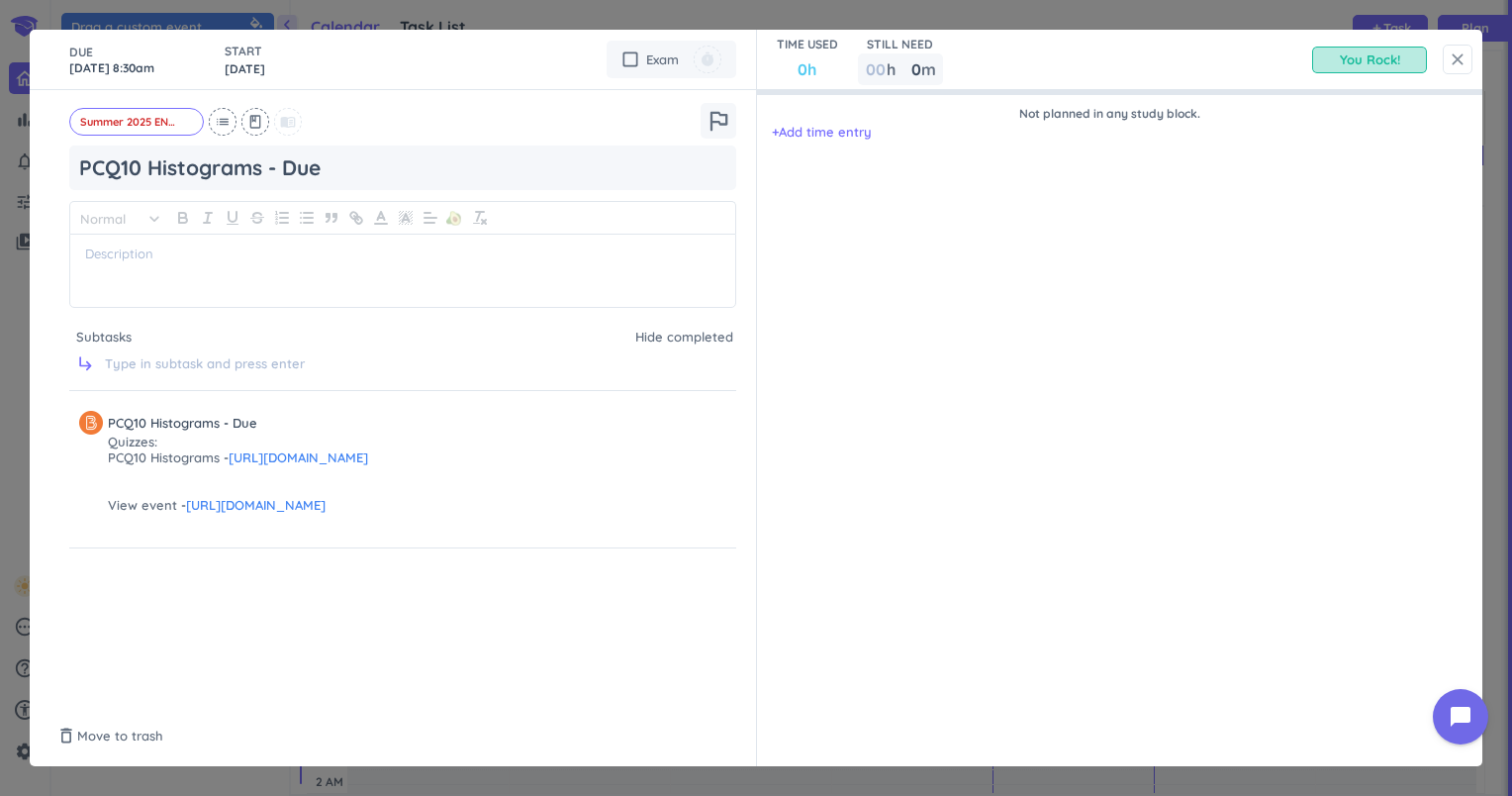 click on "close" at bounding box center (1458, 59) 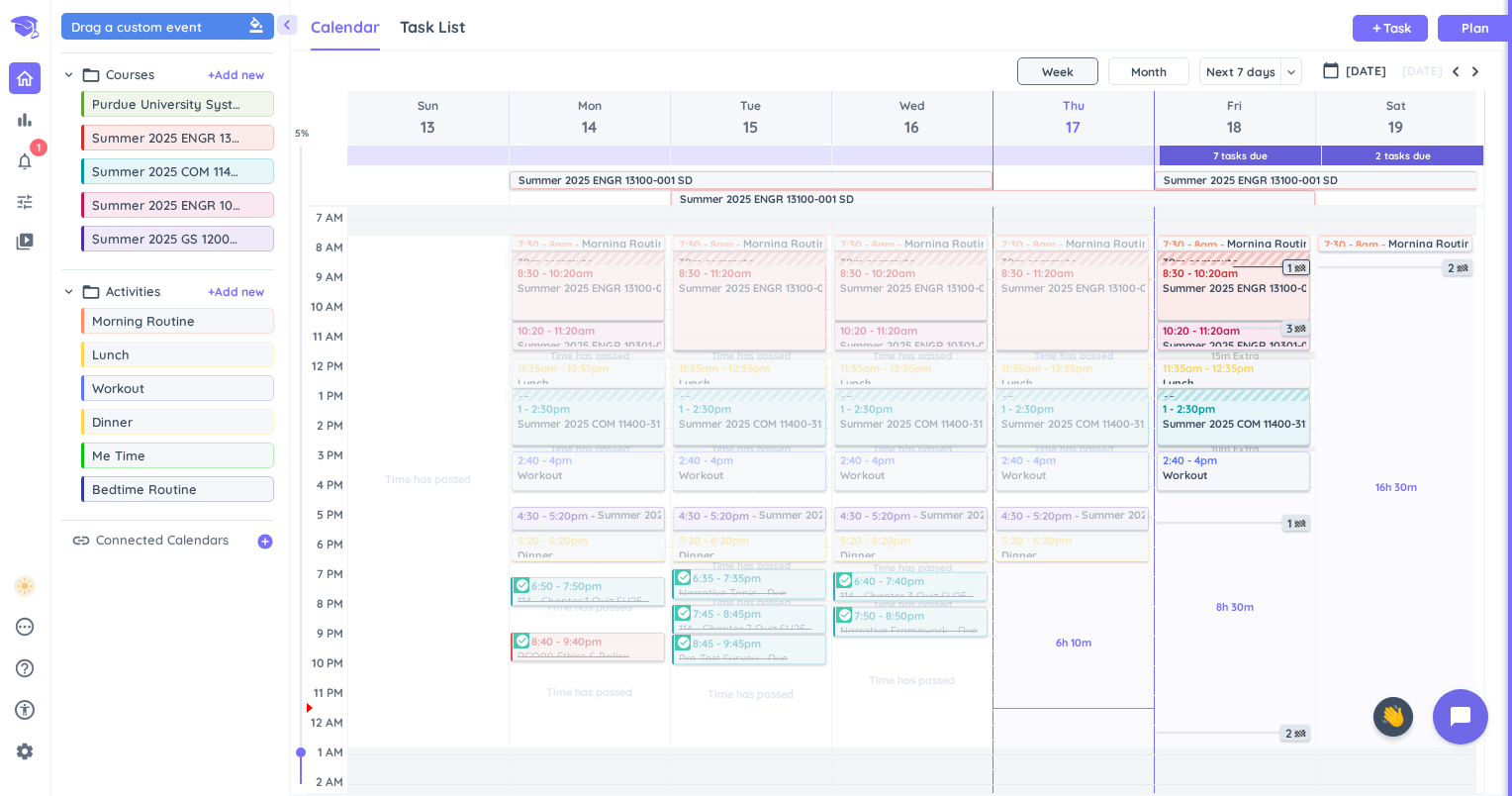 click on "1" at bounding box center [1298, 268] 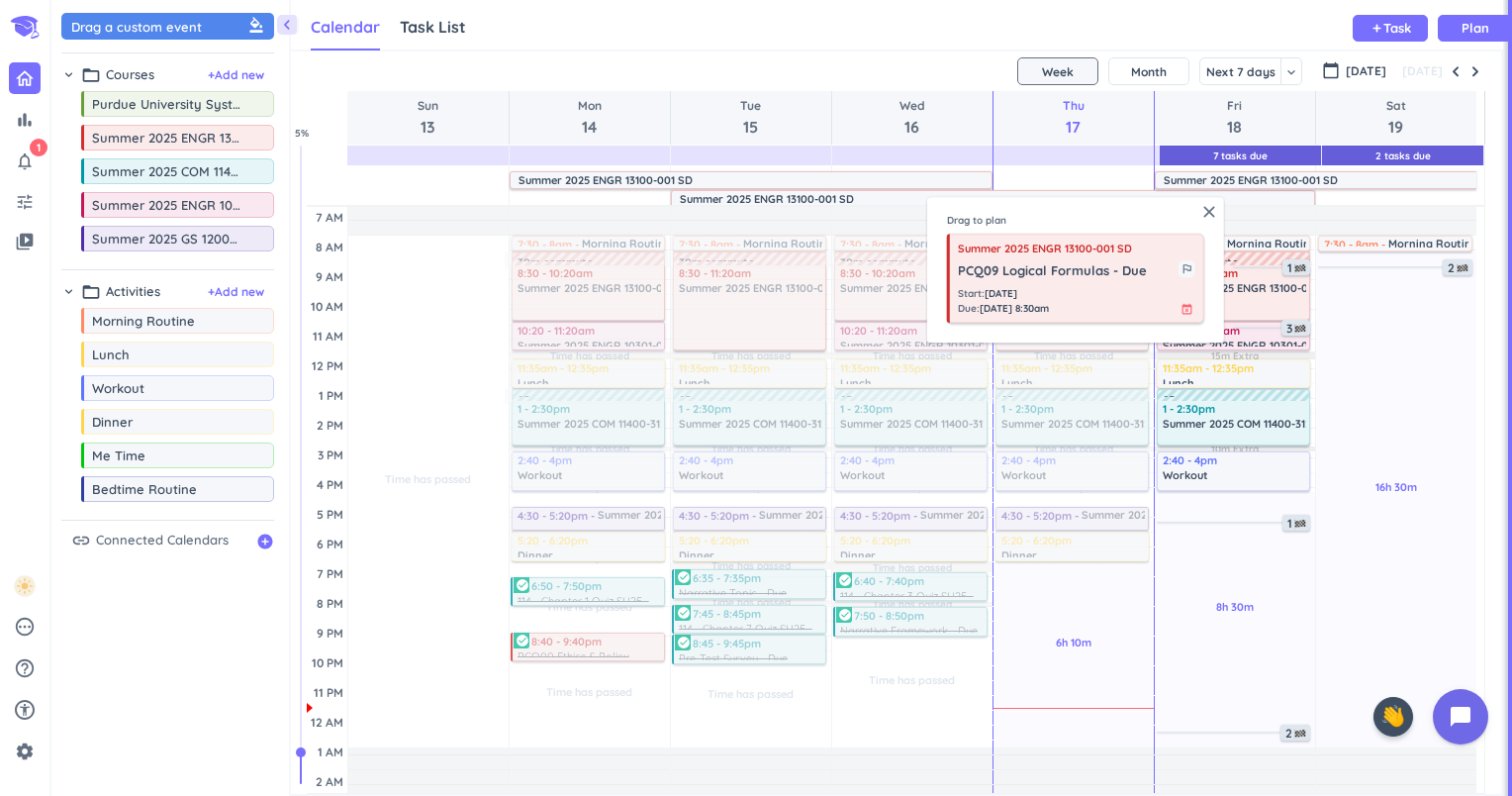 click on "[DATE] 8:30am" at bounding box center [1014, 308] 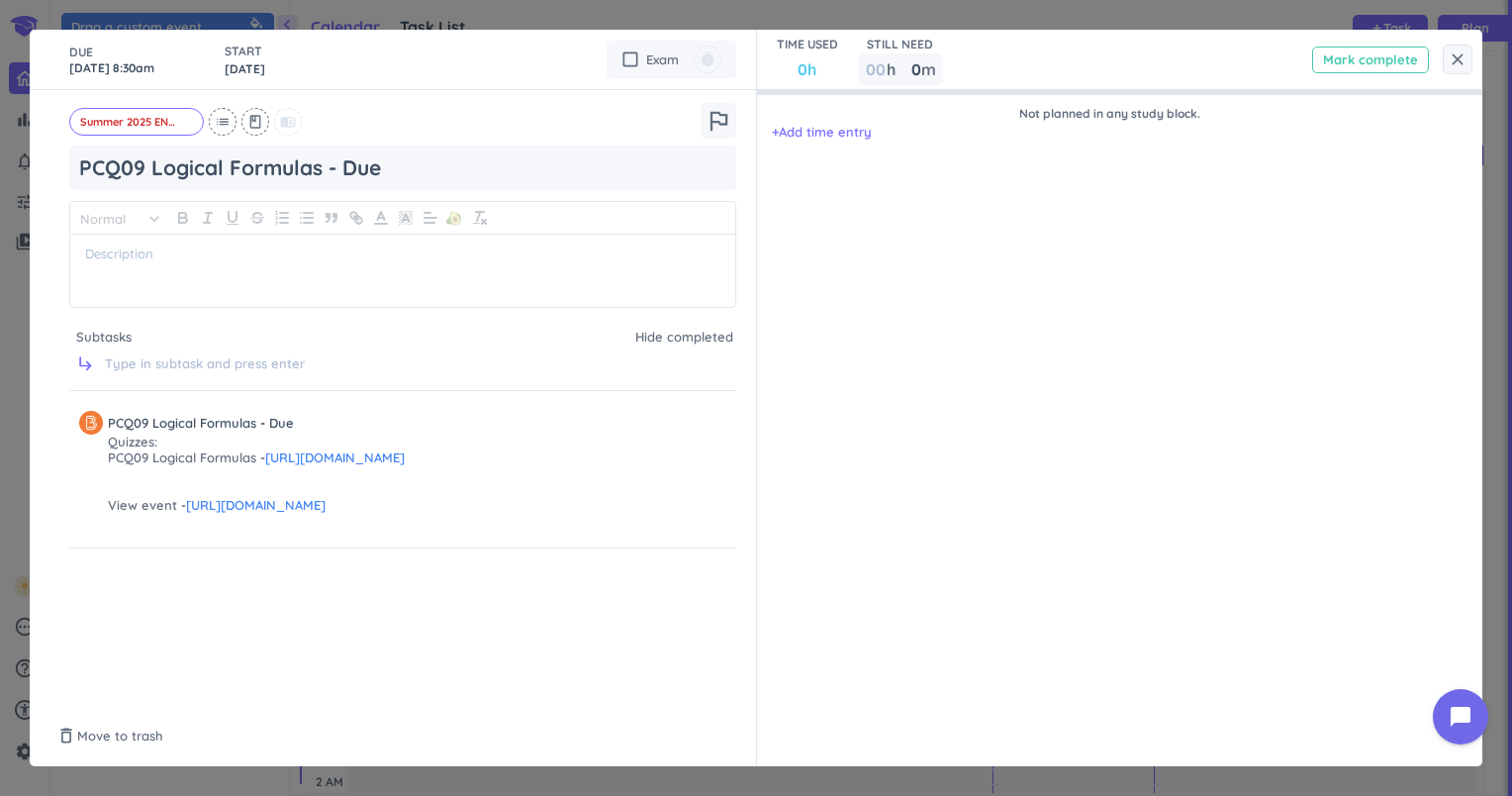 click on "Mark complete" at bounding box center [1370, 59] 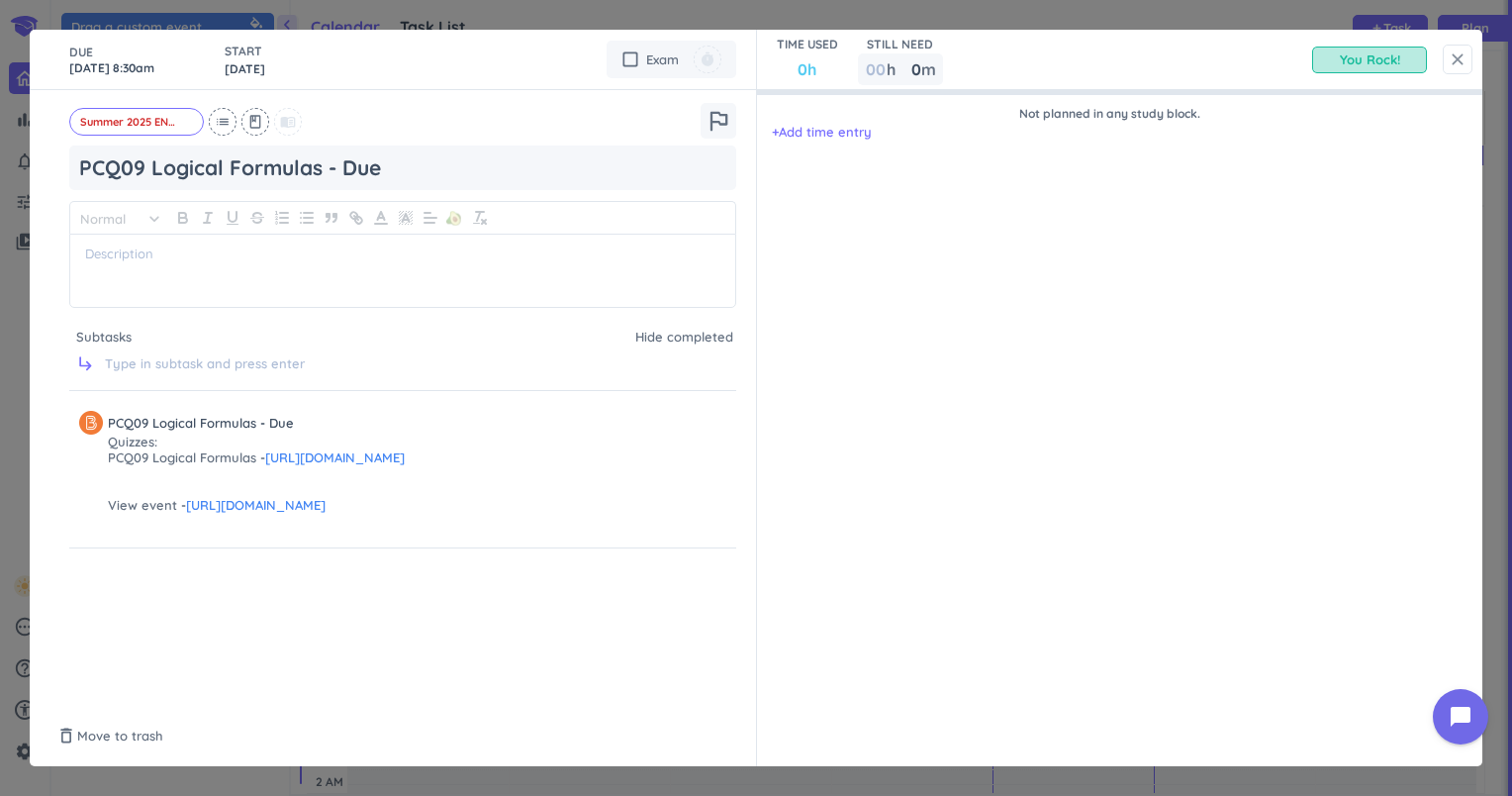 click on "close" at bounding box center (1458, 59) 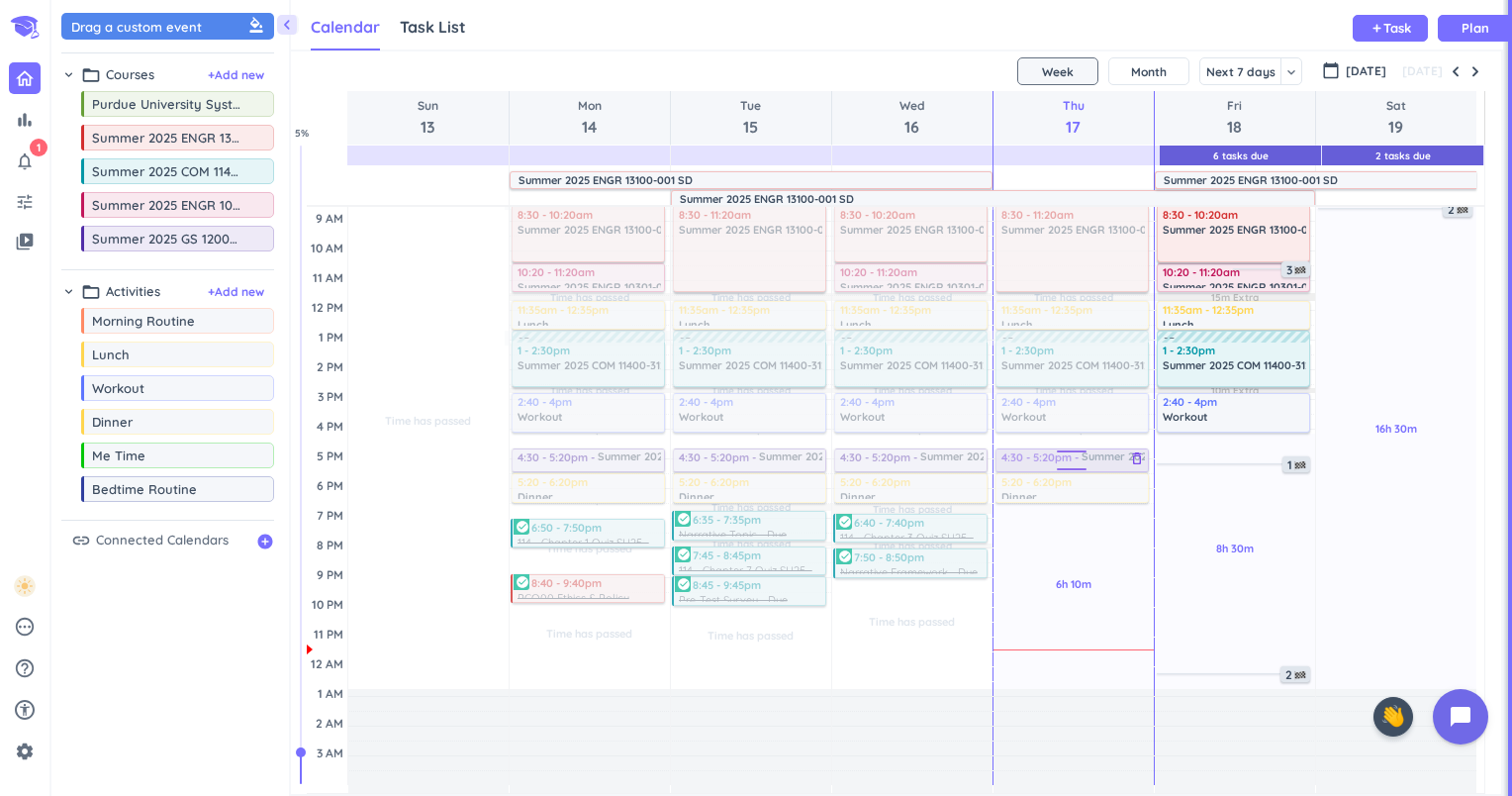 scroll, scrollTop: 63, scrollLeft: 0, axis: vertical 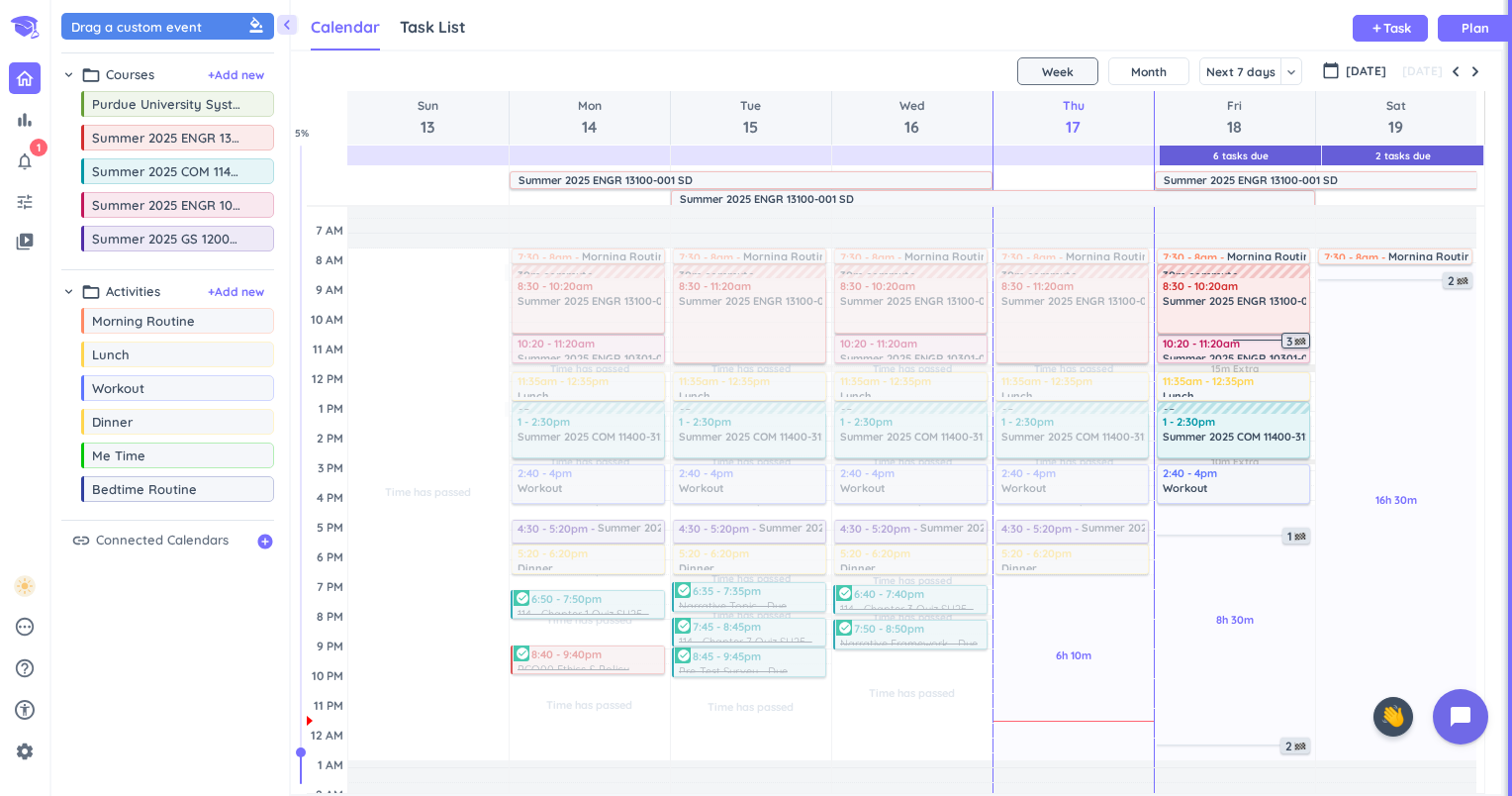 click at bounding box center [1300, 342] 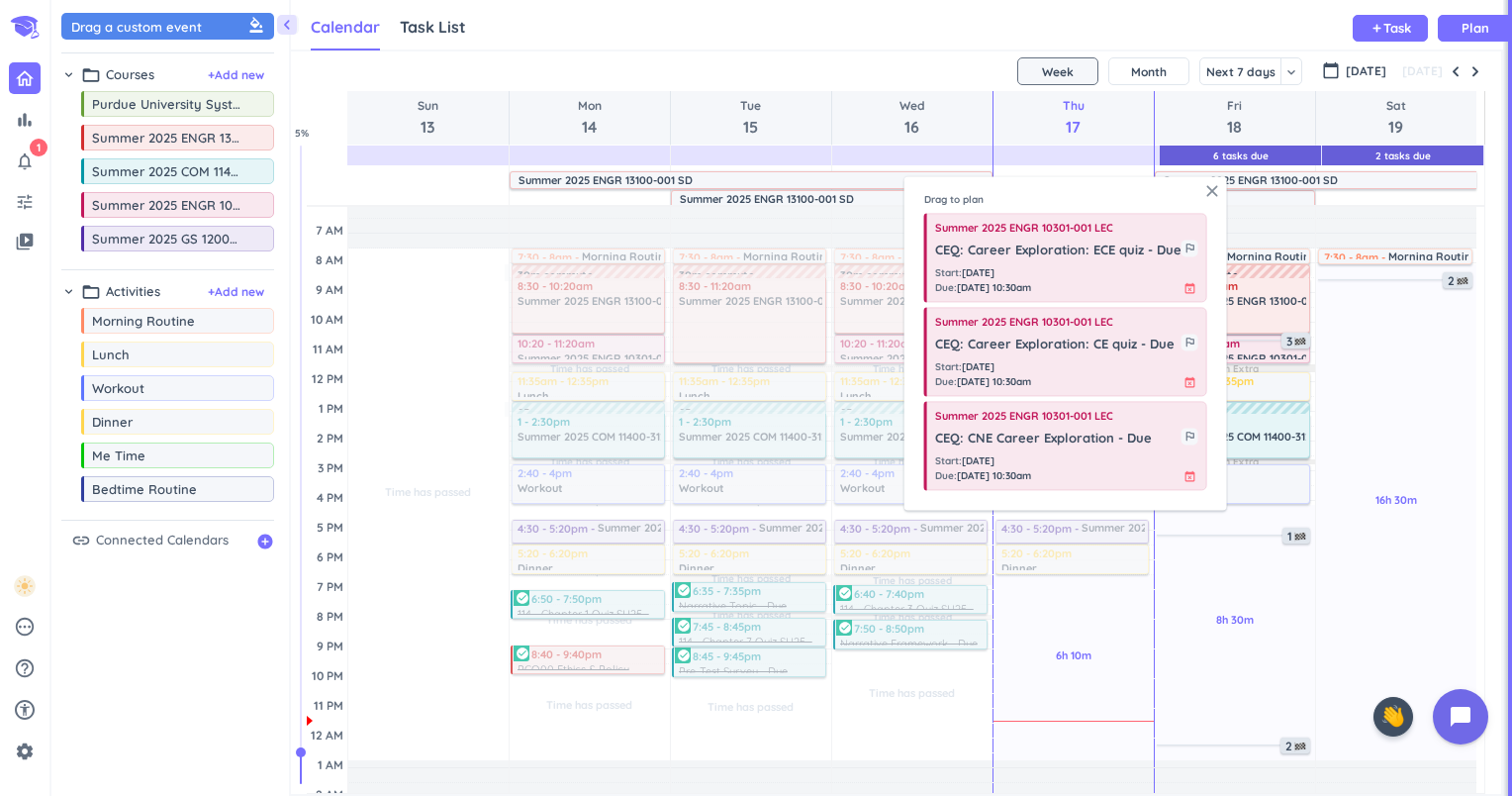click on "close" at bounding box center (1212, 191) 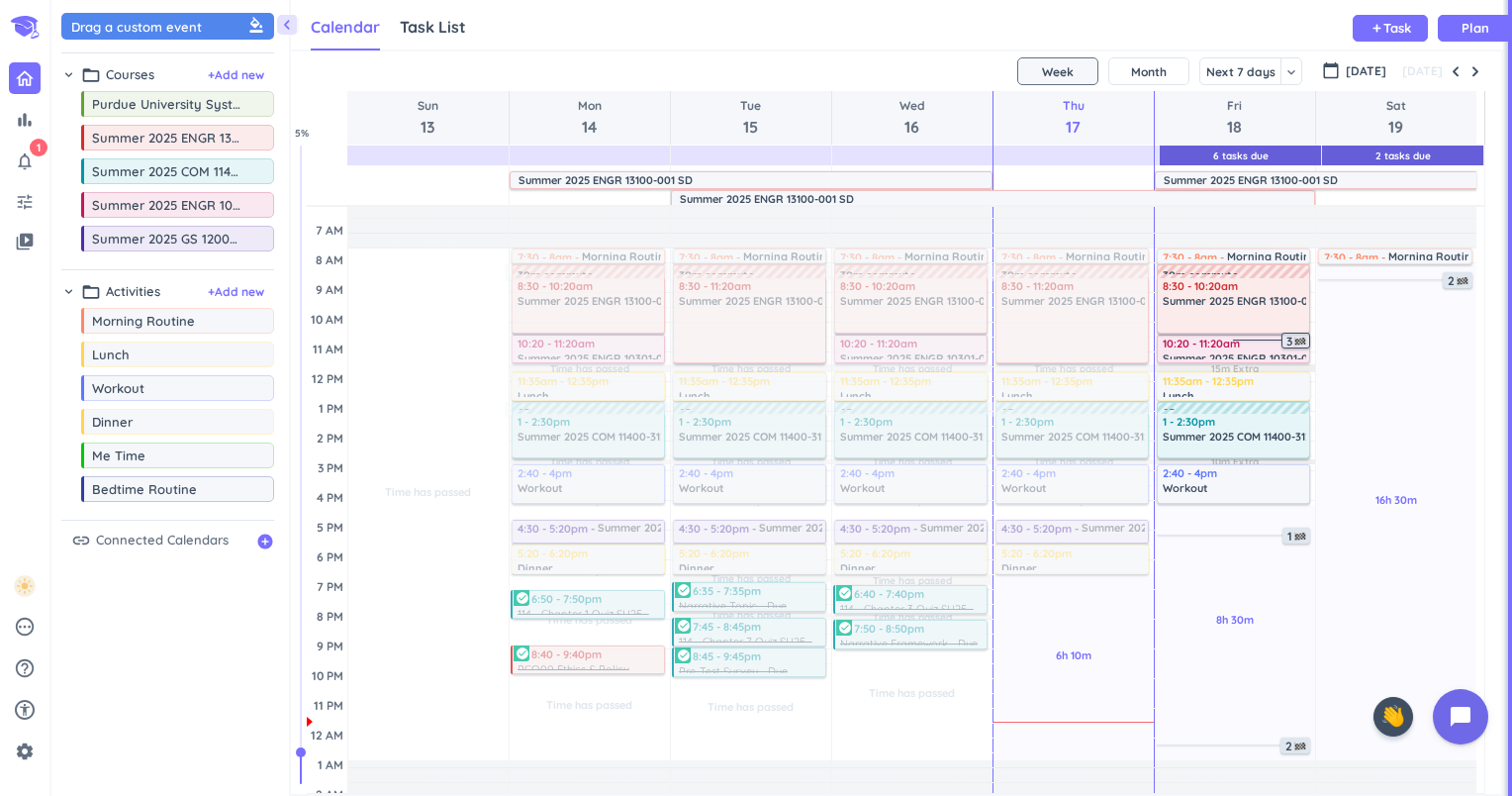 click on "3" at bounding box center [1297, 342] 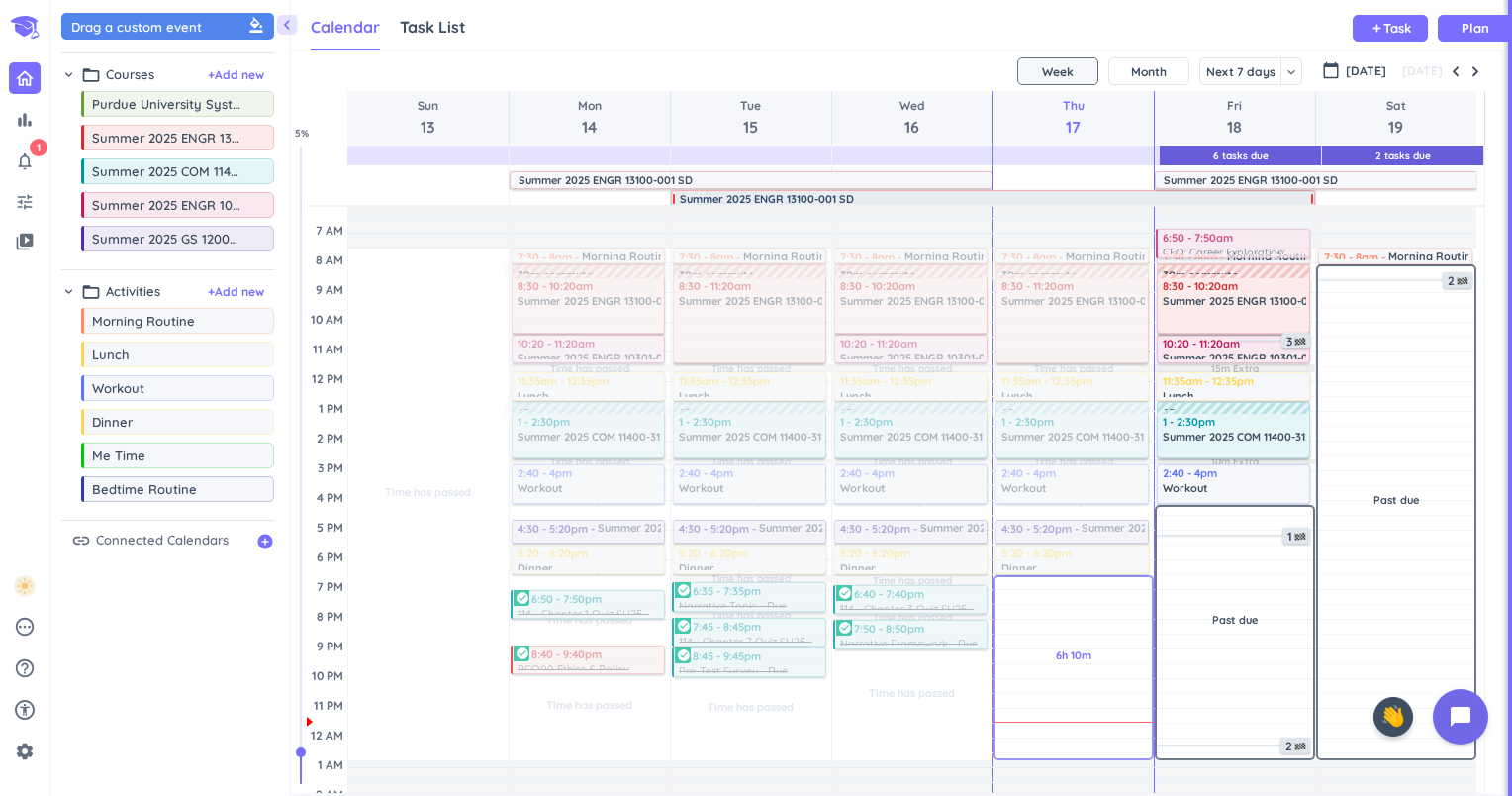 scroll, scrollTop: 0, scrollLeft: 0, axis: both 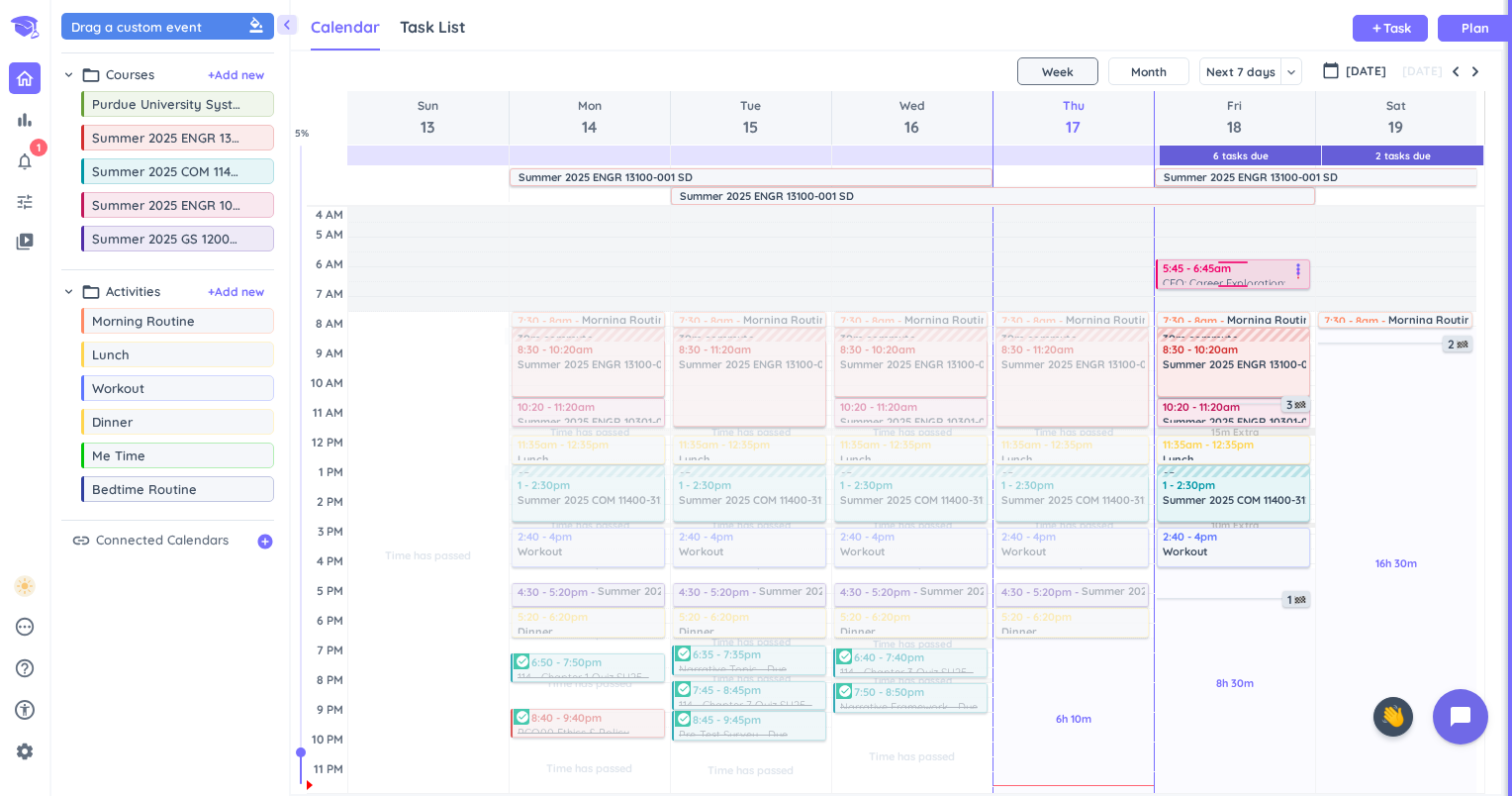 click at bounding box center [1234, 265] 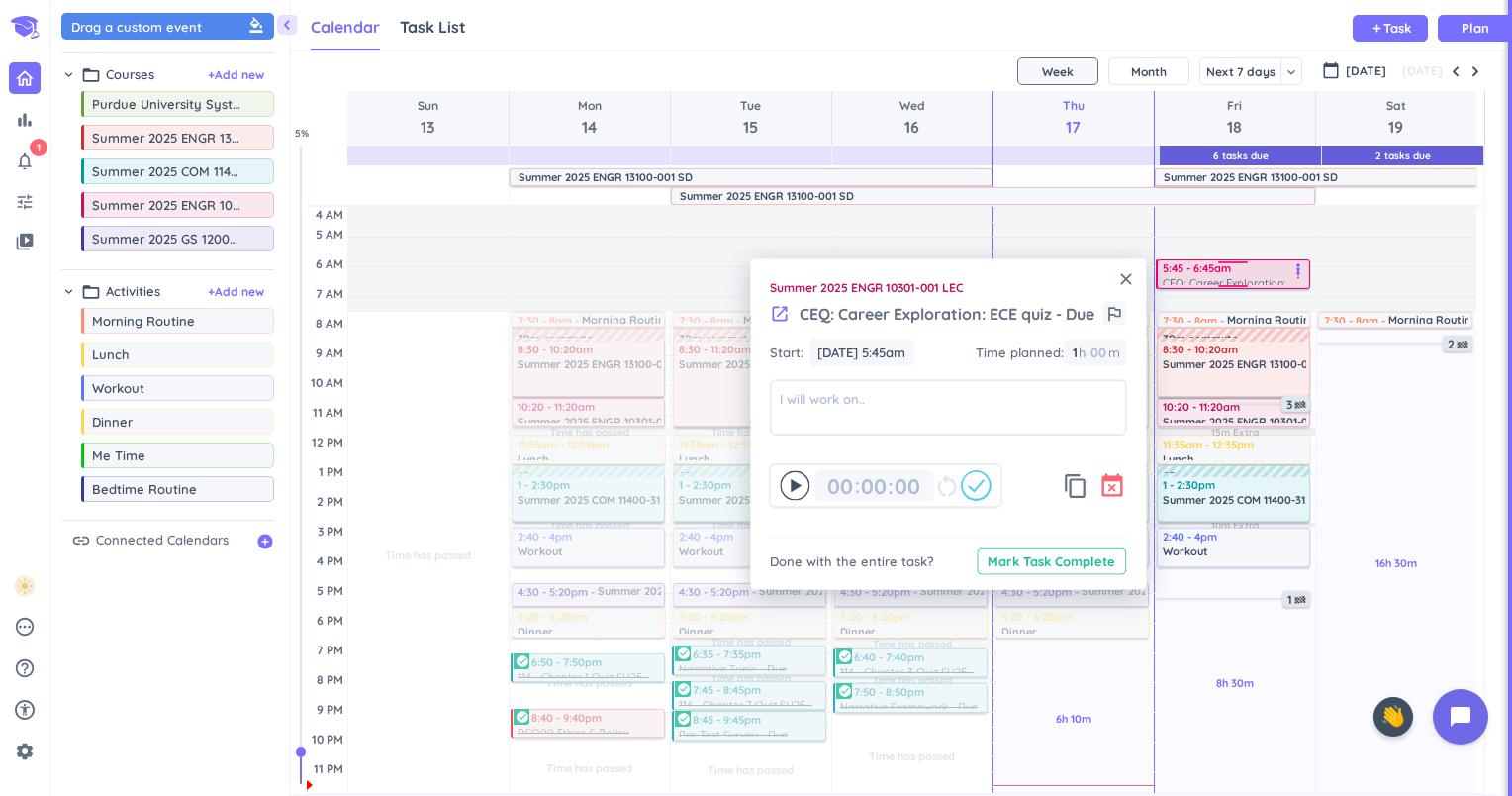 click on "event_busy" at bounding box center (1112, 486) 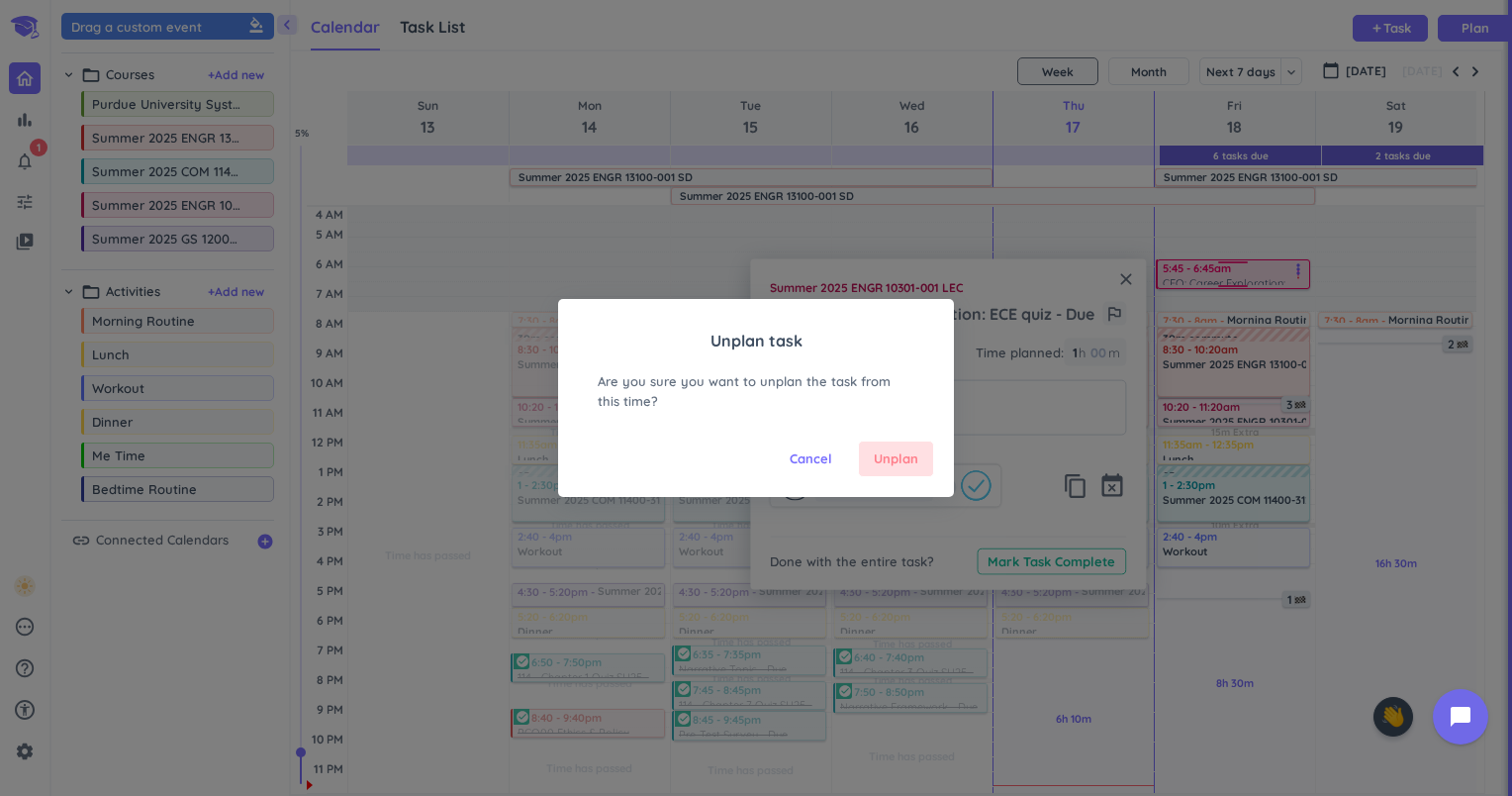 click on "Unplan" at bounding box center [896, 459] 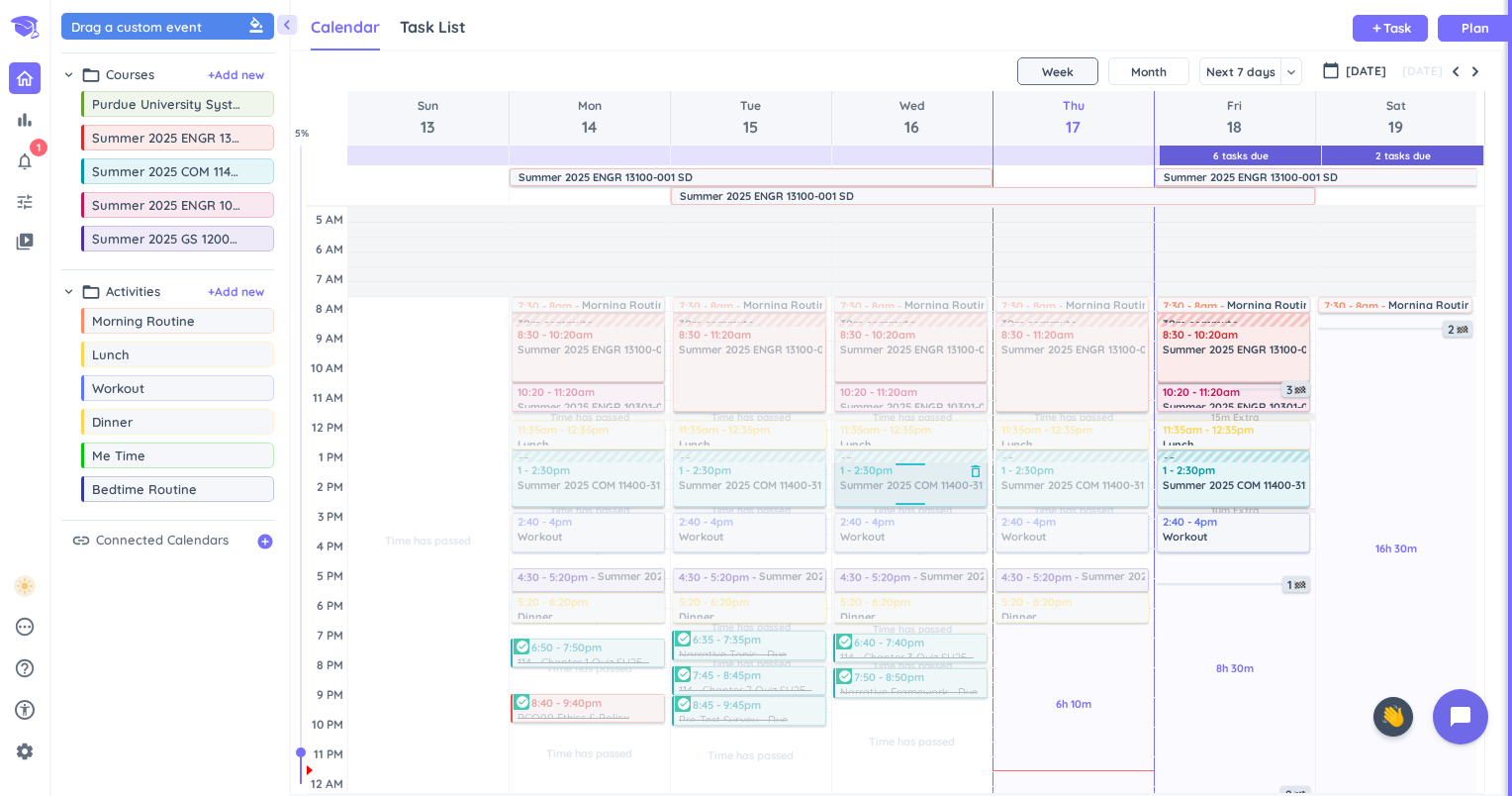 scroll, scrollTop: 7, scrollLeft: 0, axis: vertical 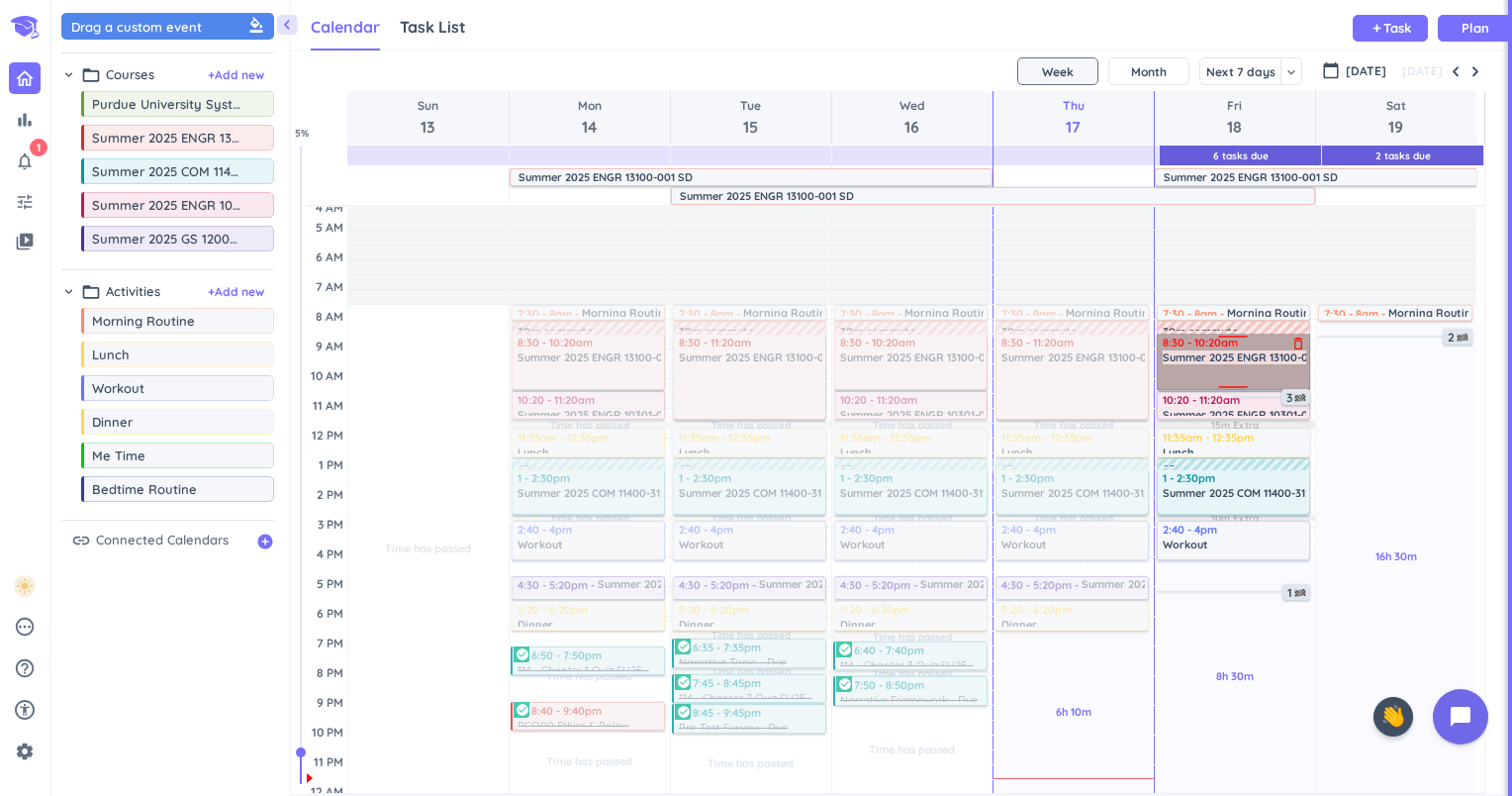 click on "8:30 - 10:20am Summer 2025 ENGR 13100-001 SD delete_outline" at bounding box center [1234, 362] 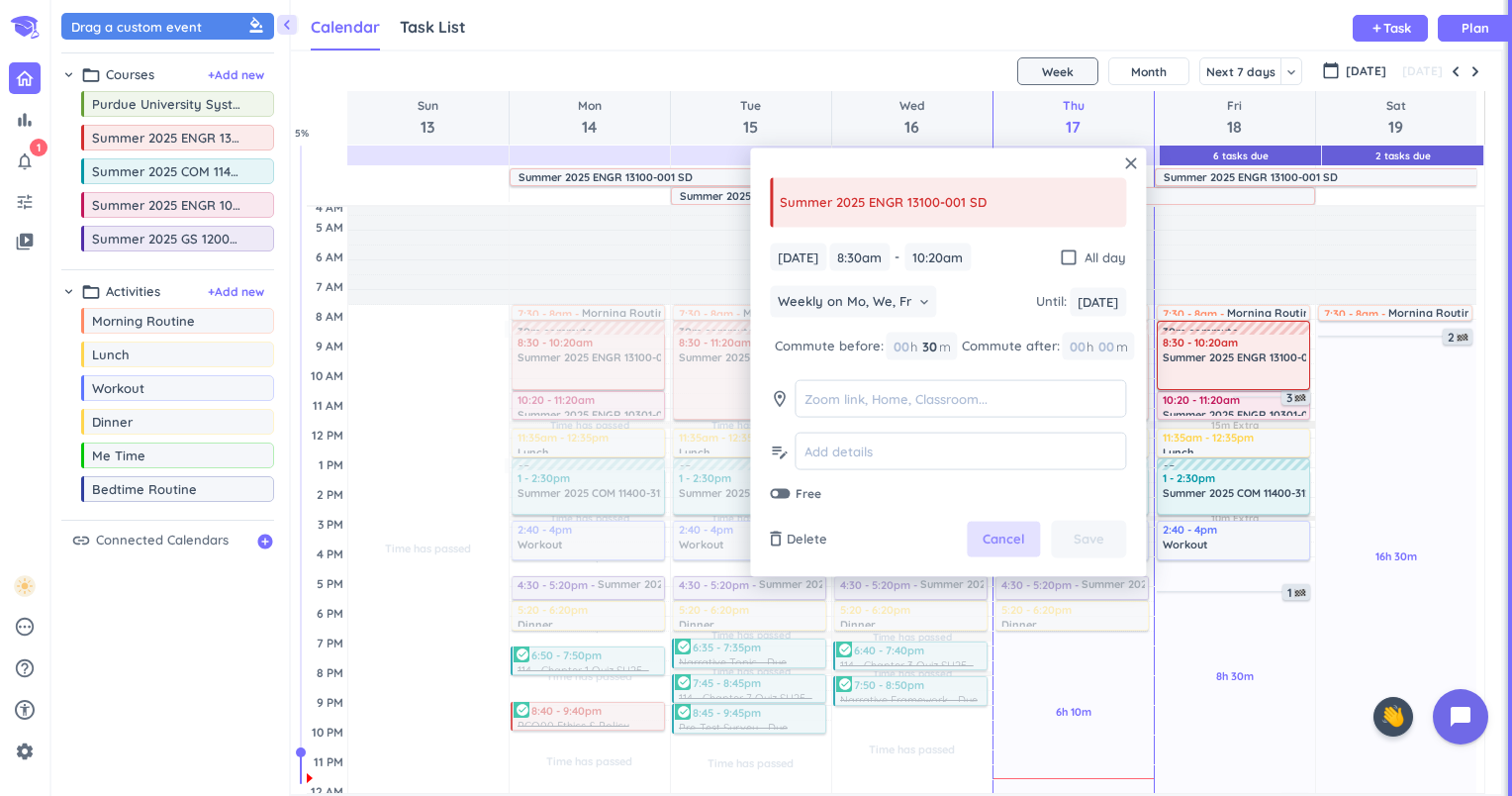 click on "Cancel" at bounding box center [1003, 540] 